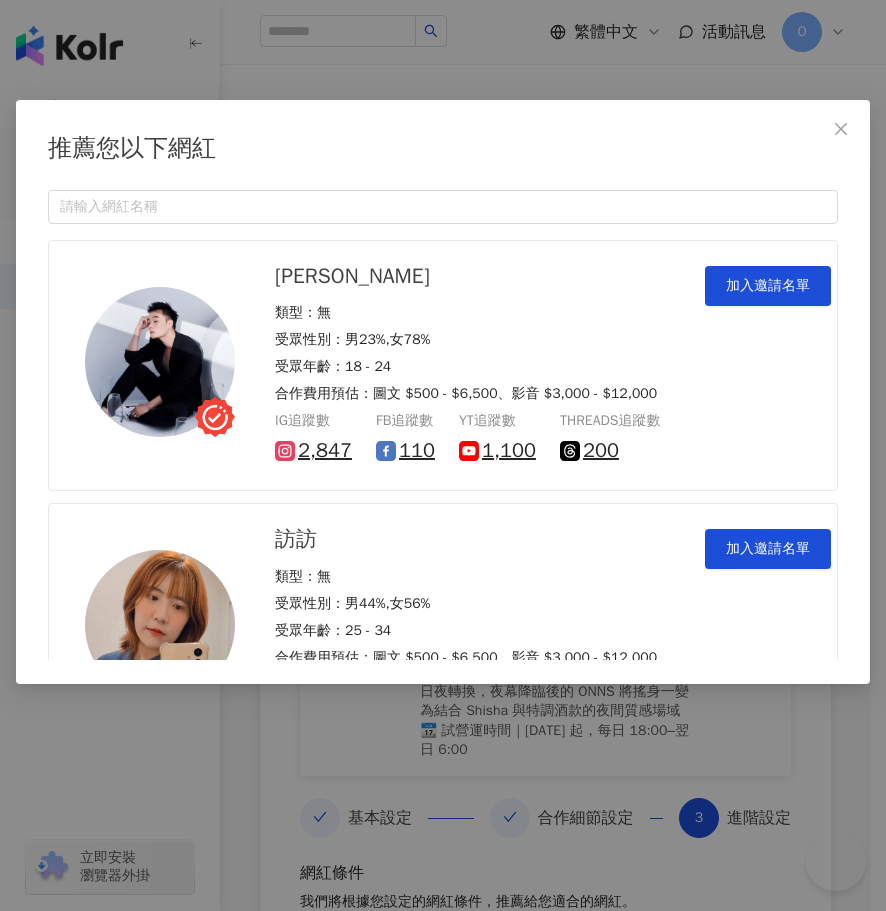 scroll, scrollTop: 700, scrollLeft: 0, axis: vertical 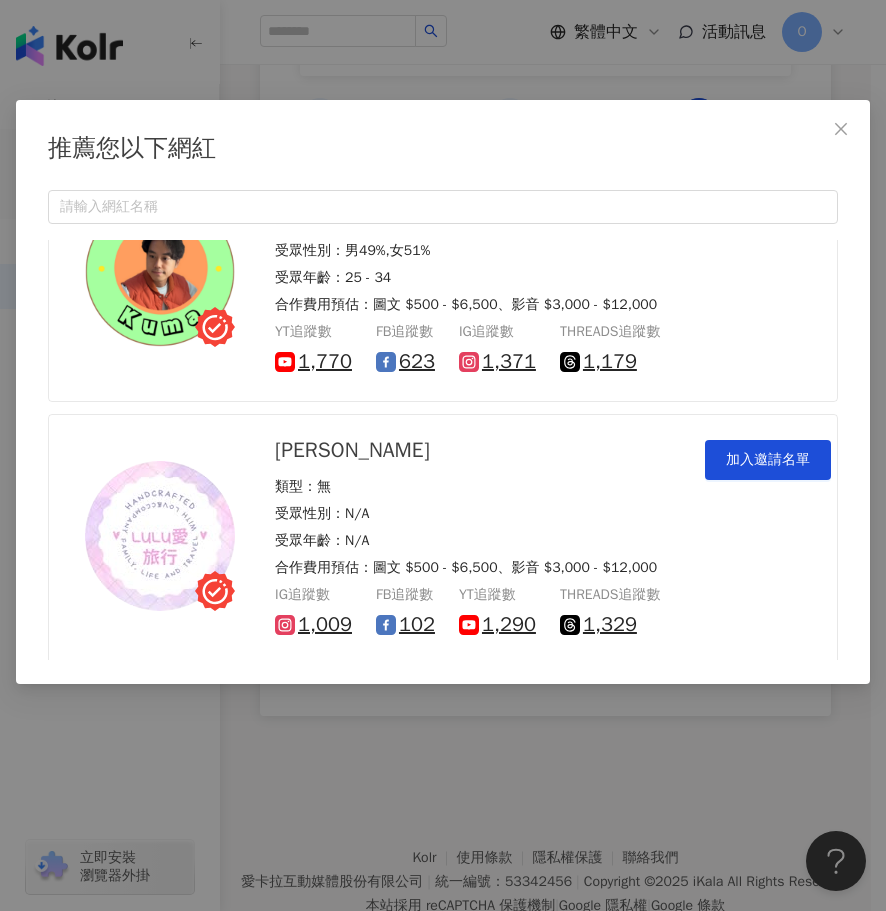 drag, startPoint x: 514, startPoint y: 270, endPoint x: 520, endPoint y: 350, distance: 80.224686 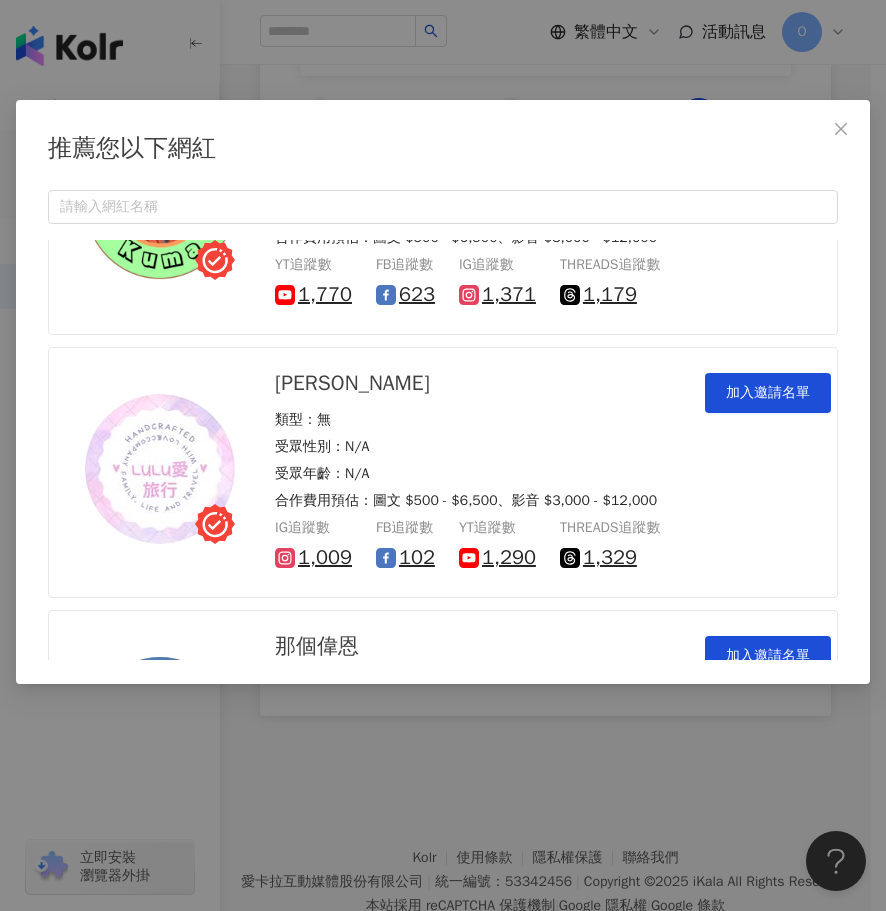 scroll, scrollTop: 1000, scrollLeft: 0, axis: vertical 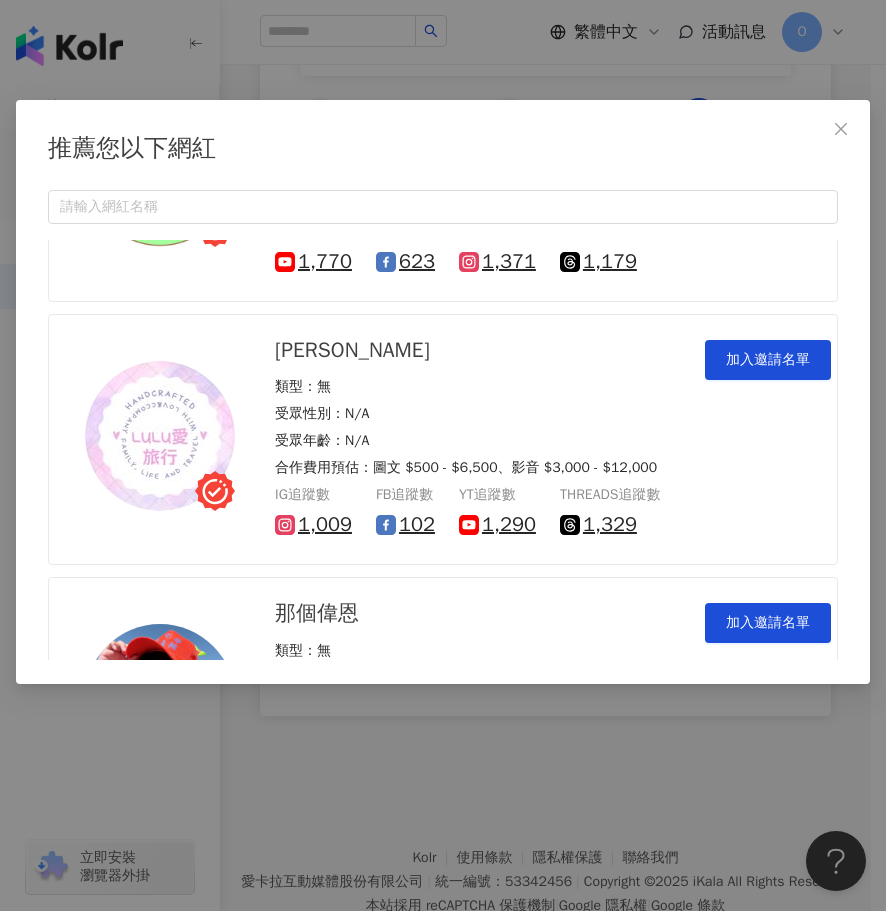 click on "1,009" at bounding box center (325, 525) 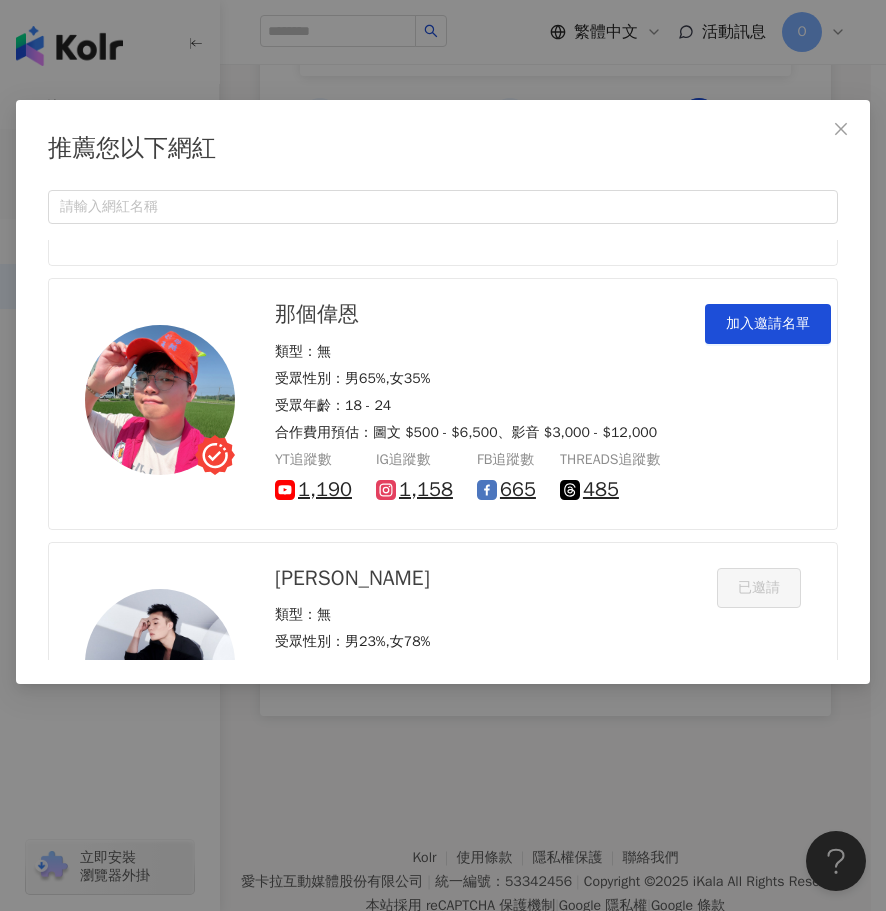 scroll, scrollTop: 1300, scrollLeft: 0, axis: vertical 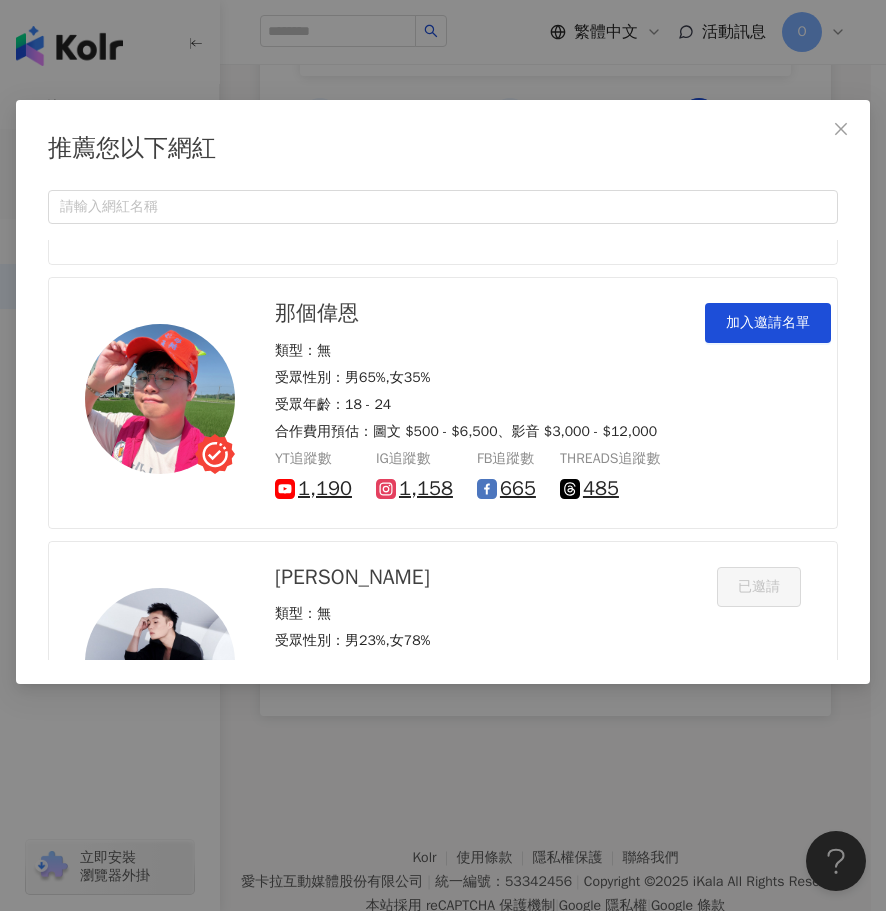 click on "1,158" at bounding box center (426, 489) 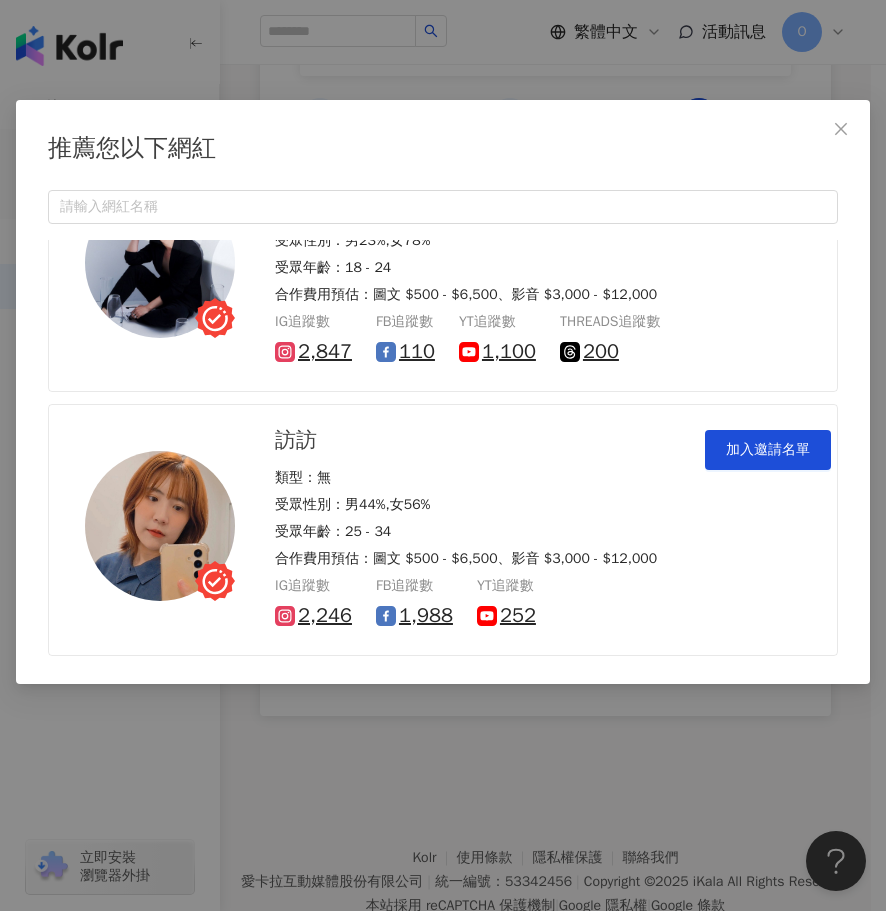 scroll, scrollTop: 1800, scrollLeft: 0, axis: vertical 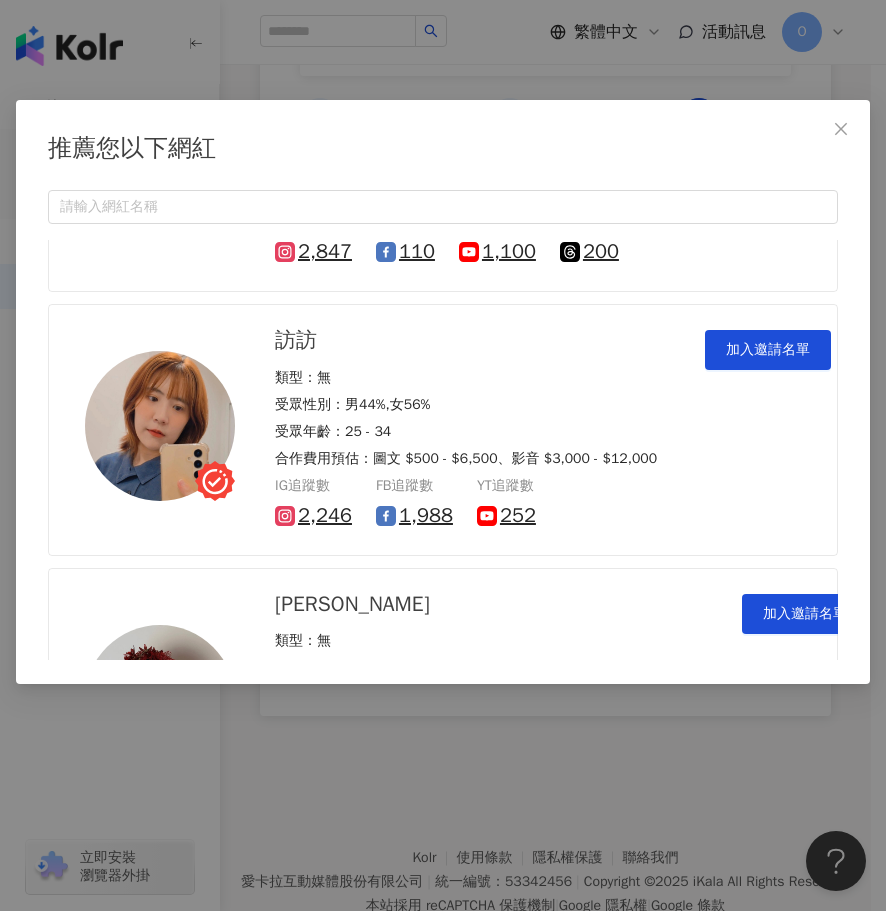 click on "2,246" at bounding box center (325, 516) 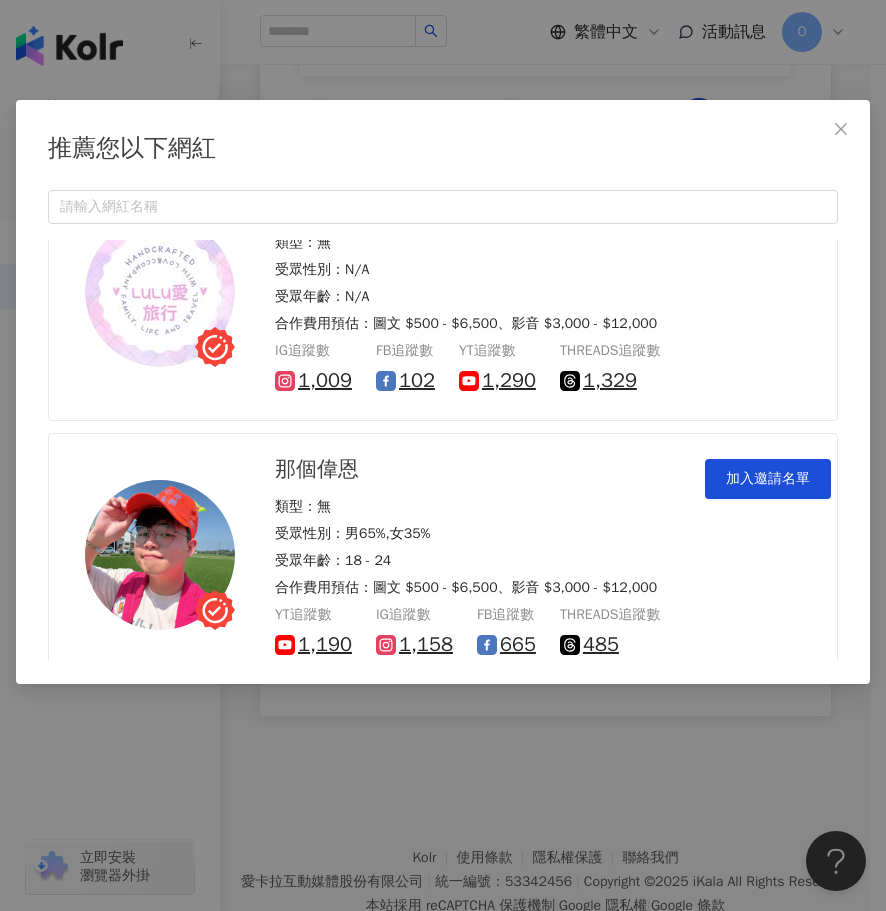 scroll, scrollTop: 2770, scrollLeft: 0, axis: vertical 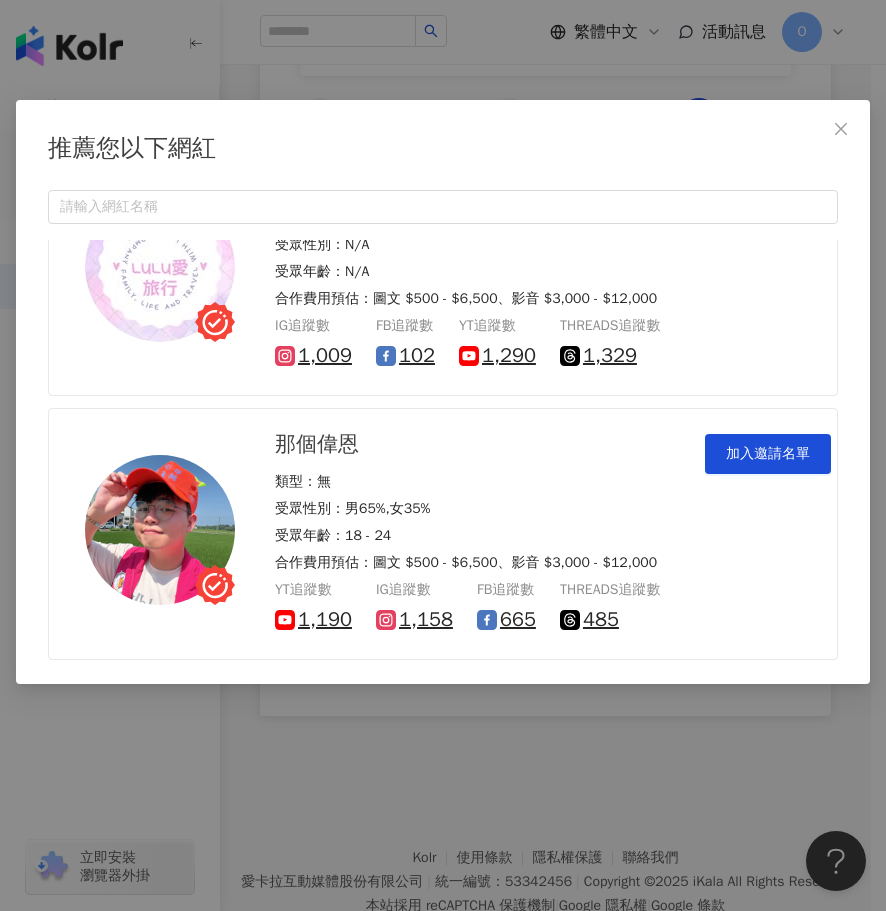 click on "推薦您以下網紅 請輸入網紅名稱 Alvise Jen 類型 ： 無 受眾性別 ： 男 23% , 女 78% 受眾年齡 ： 18 - 24 合作費用預估 ： 圖文 $500 - $6,500、影音 $3,000 - $12,000 IG 追蹤數 2,847 FB 追蹤數 110 YT 追蹤數 1,100 THREADS 追蹤數 200 加入邀請名單 訪訪 類型 ： 無 受眾性別 ： 男 44% , 女 56% 受眾年齡 ： 25 - 34 合作費用預估 ： 圖文 $500 - $6,500、影音 $3,000 - $12,000 IG 追蹤數 2,246 FB 追蹤數 1,988 YT 追蹤數 252 加入邀請名單 Fiona Huang 類型 ： 無 受眾性別 ： 男 35% , 女 65% 受眾年齡 ： 18 - 24 合作費用預估 ： 圖文 $500 - $6,500、影音 $3,000 - $12,000 YT 追蹤數 457 IG 追蹤數 2,001 FB 追蹤數 1,488 TIKTOK 追蹤數 236 THREADS 追蹤數 573 加入邀請名單 熊星人Kuma 類型 ： 無 受眾性別 ： 男 49% , 女 51% 受眾年齡 ： 25 - 34 合作費用預估 ： 圖文 $500 - $6,500、影音 $3,000 - $12,000 YT 追蹤數 1,770 FB 追蹤數 623 IG 追蹤數 1,371 THREADS 1,179" at bounding box center [443, 455] 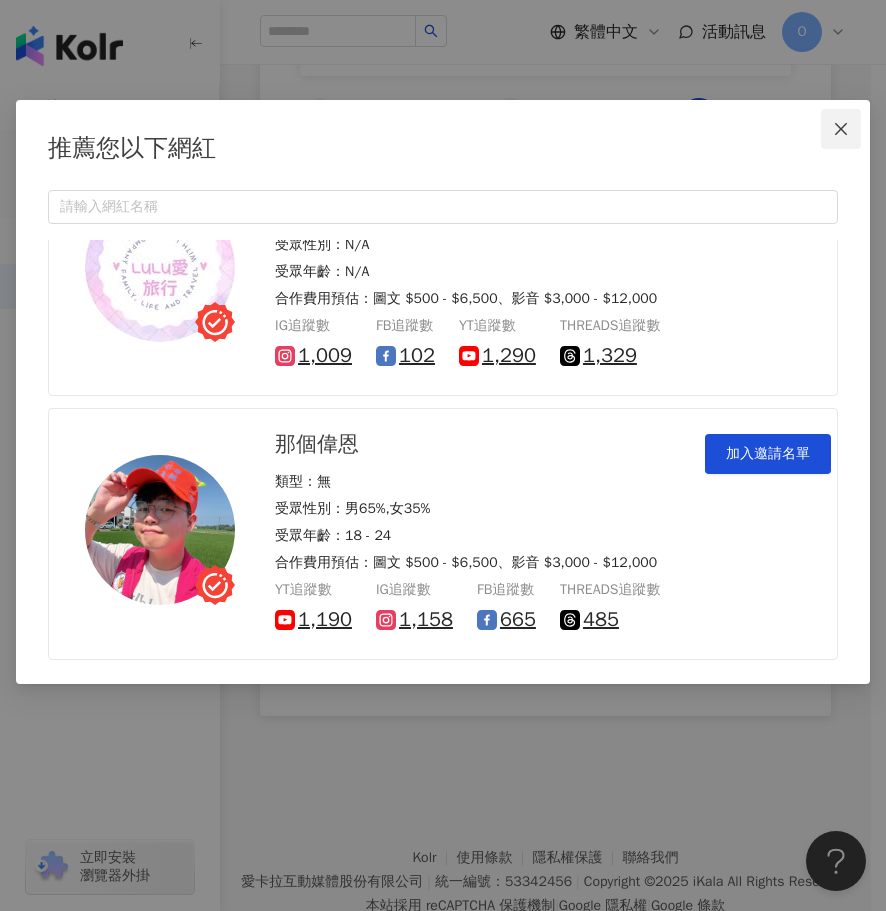 click at bounding box center [841, 129] 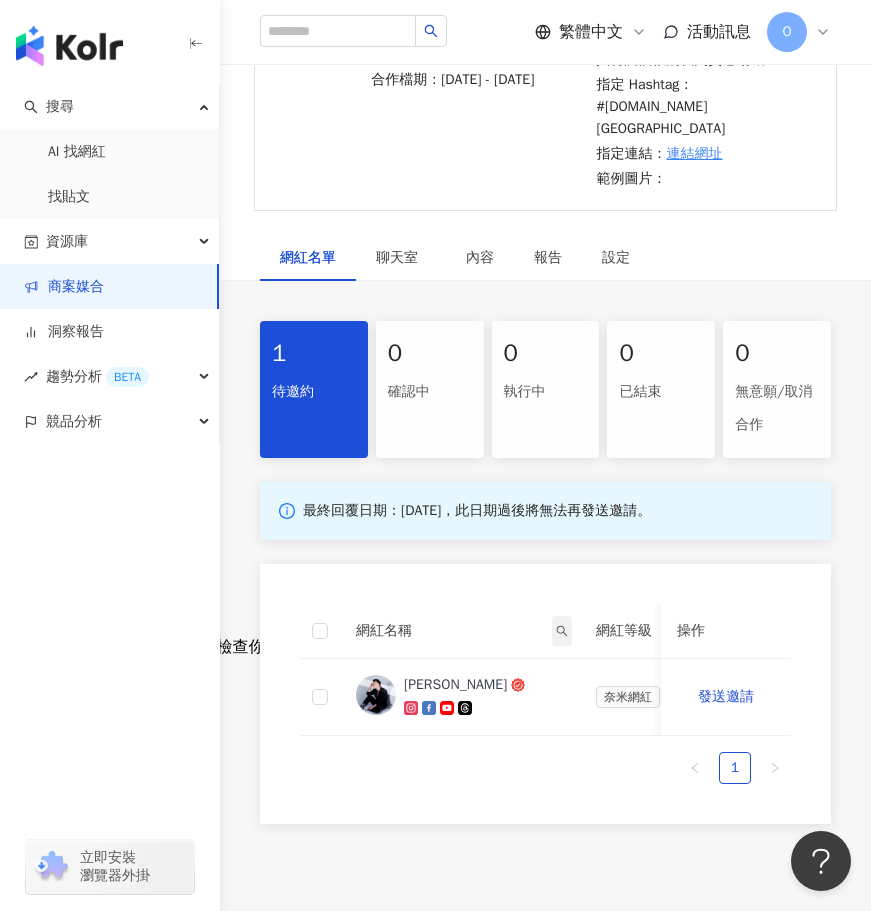 scroll, scrollTop: 400, scrollLeft: 0, axis: vertical 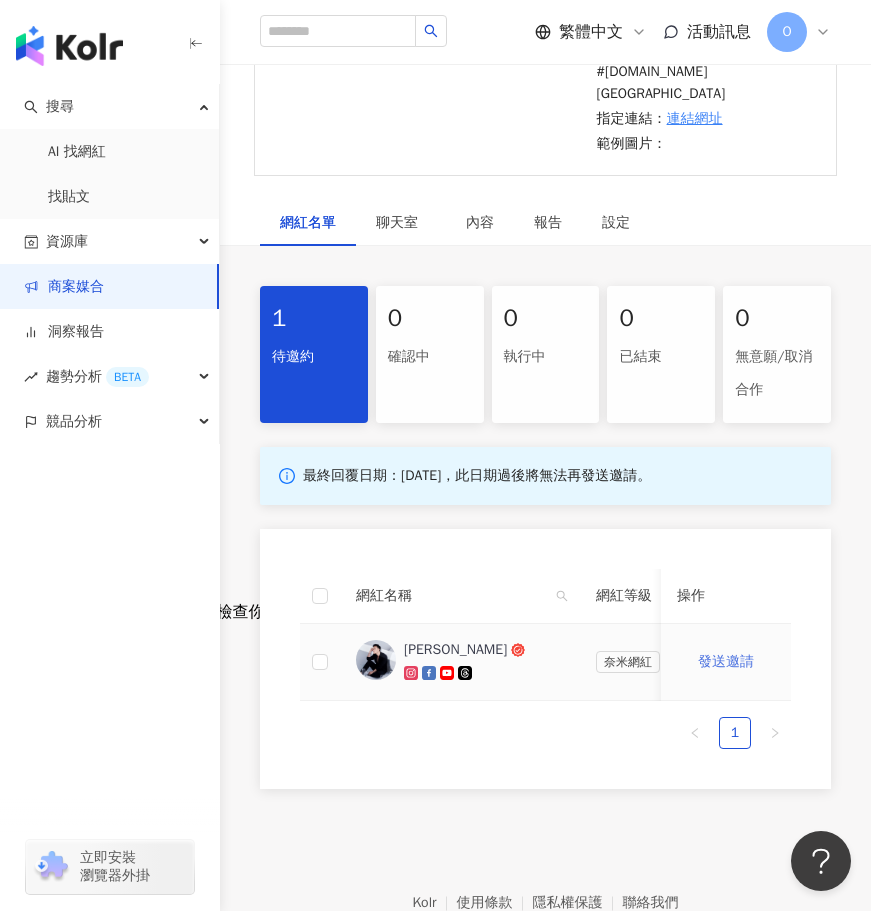 click on "發送邀請" at bounding box center [726, 662] 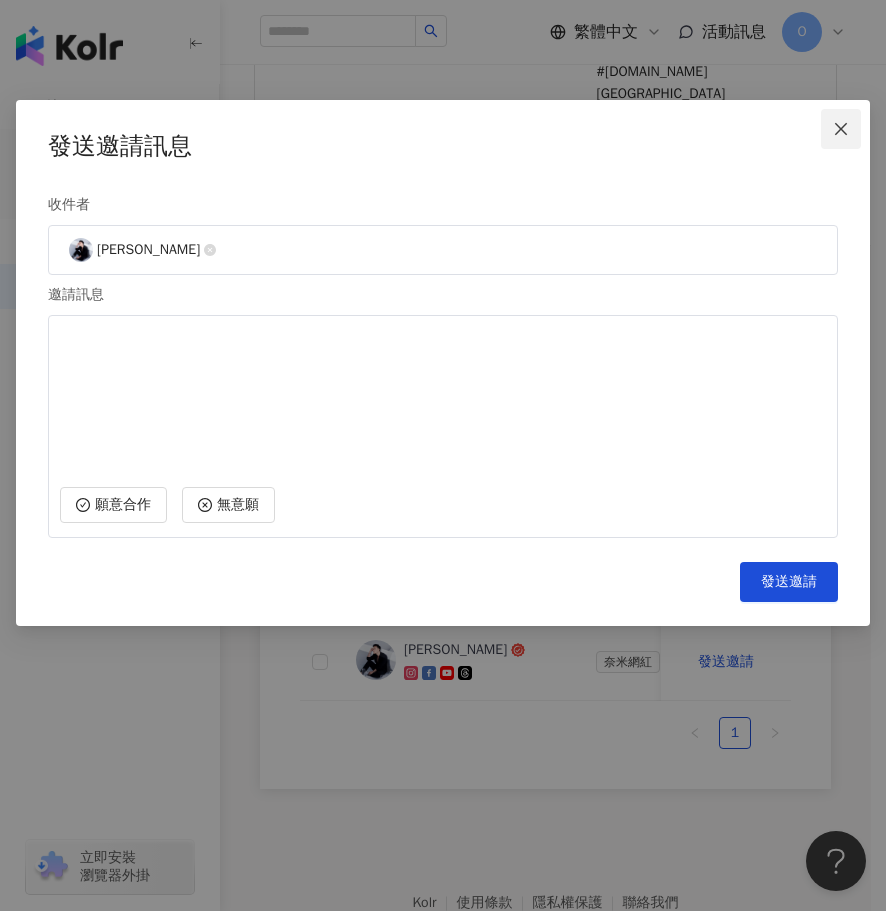 click 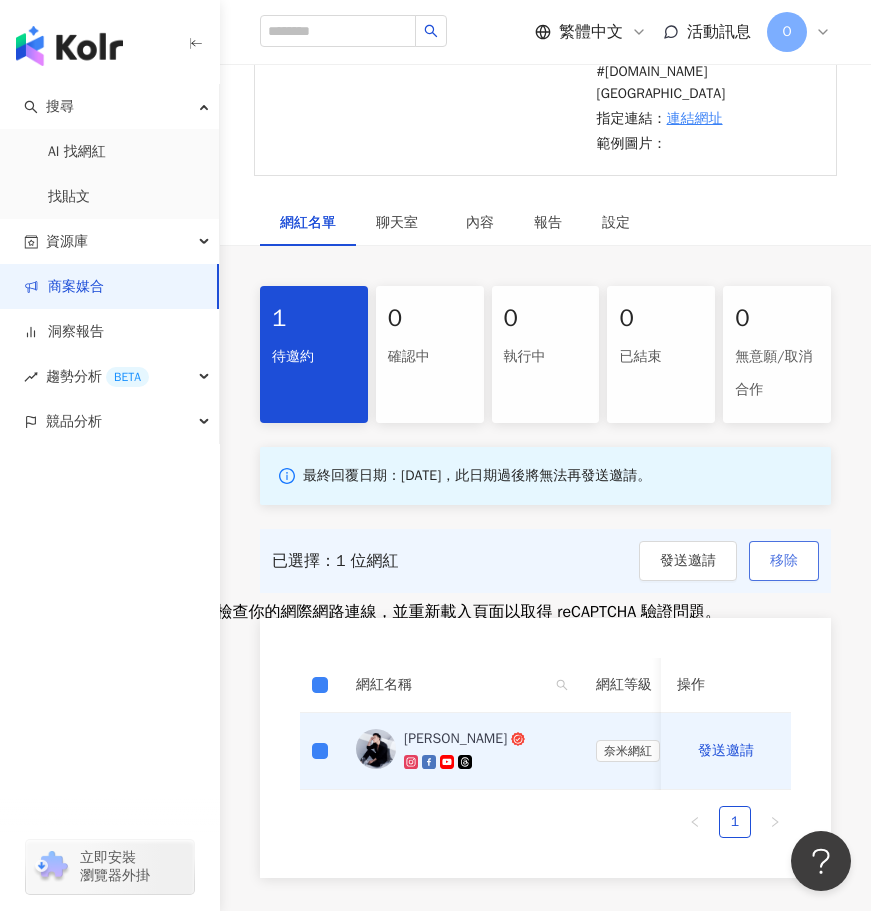 click on "移除" at bounding box center (784, 561) 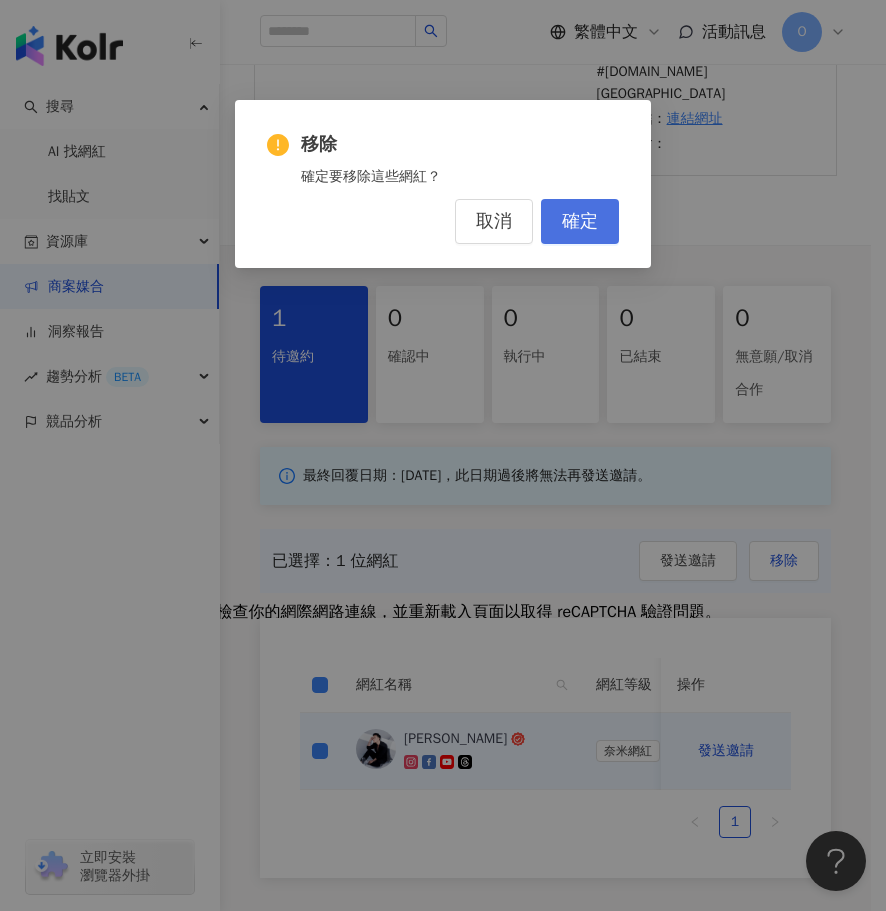 click on "確定" at bounding box center (580, 221) 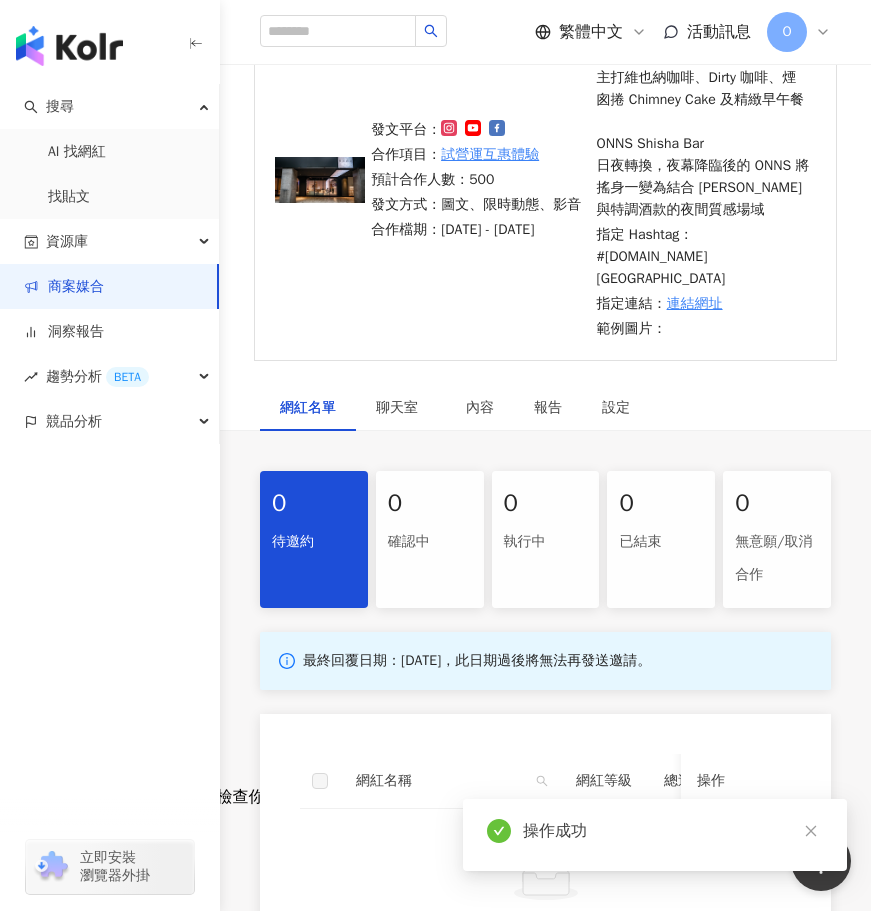 scroll, scrollTop: 0, scrollLeft: 0, axis: both 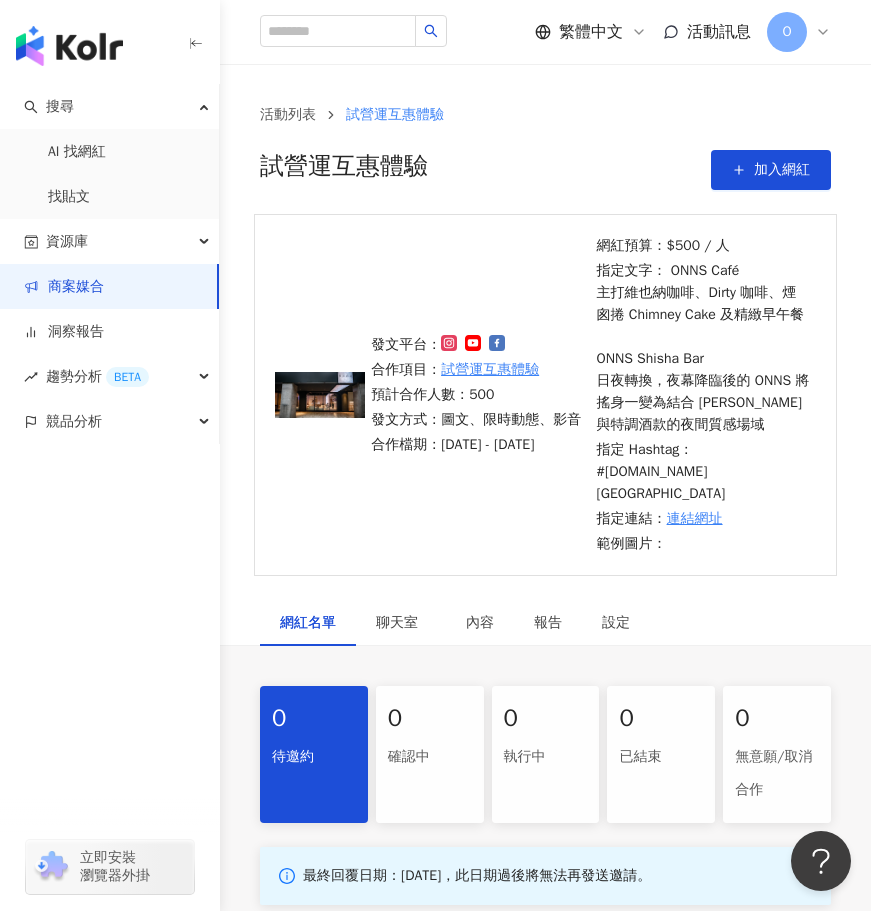 click on "指定文字： ONNS Café
主打維也納咖啡、Dirty 咖啡、煙囪捲 Chimney Cake 及精緻早午餐
ONNS Shisha Bar
日夜轉換，夜幕降臨後的 ONNS 將搖身一變為結合 Shisha 與特調酒款的夜間質感場域" at bounding box center (703, 348) 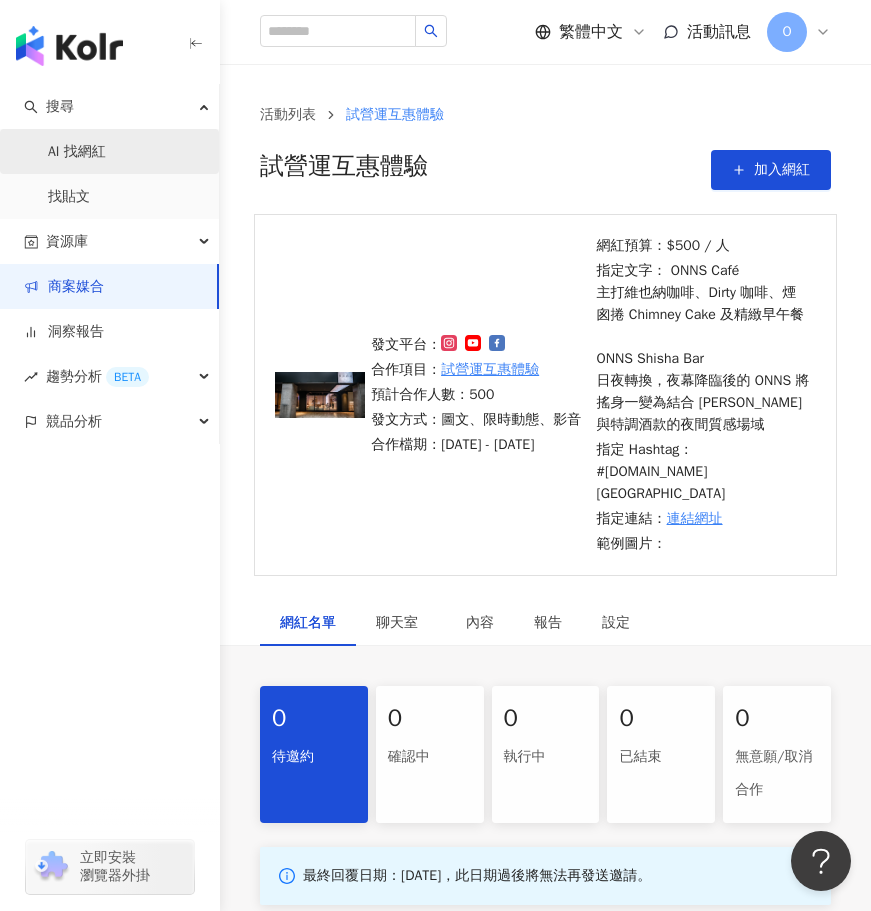 click on "AI 找網紅" at bounding box center [77, 152] 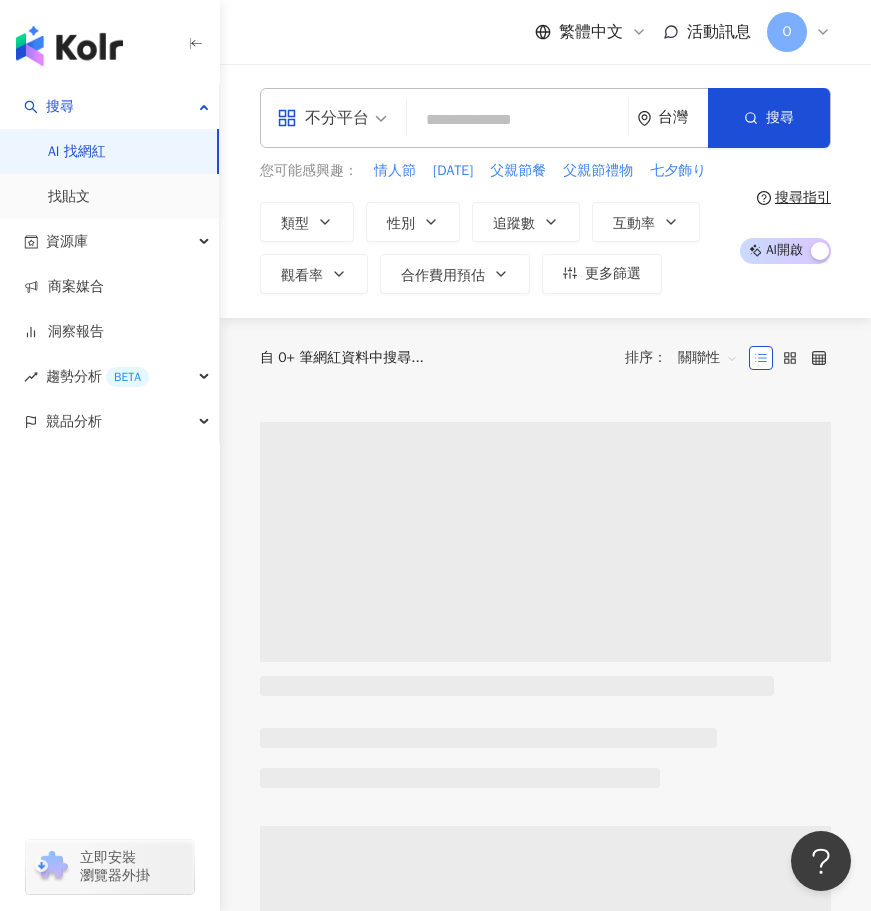 click at bounding box center (517, 120) 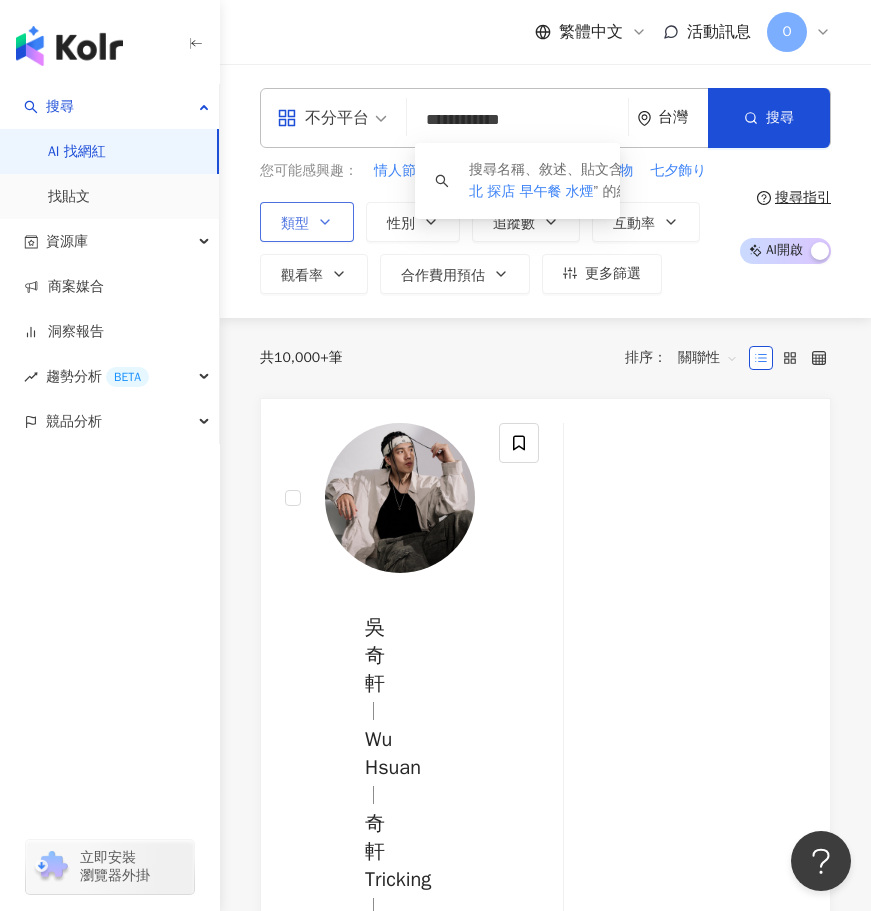 type on "**********" 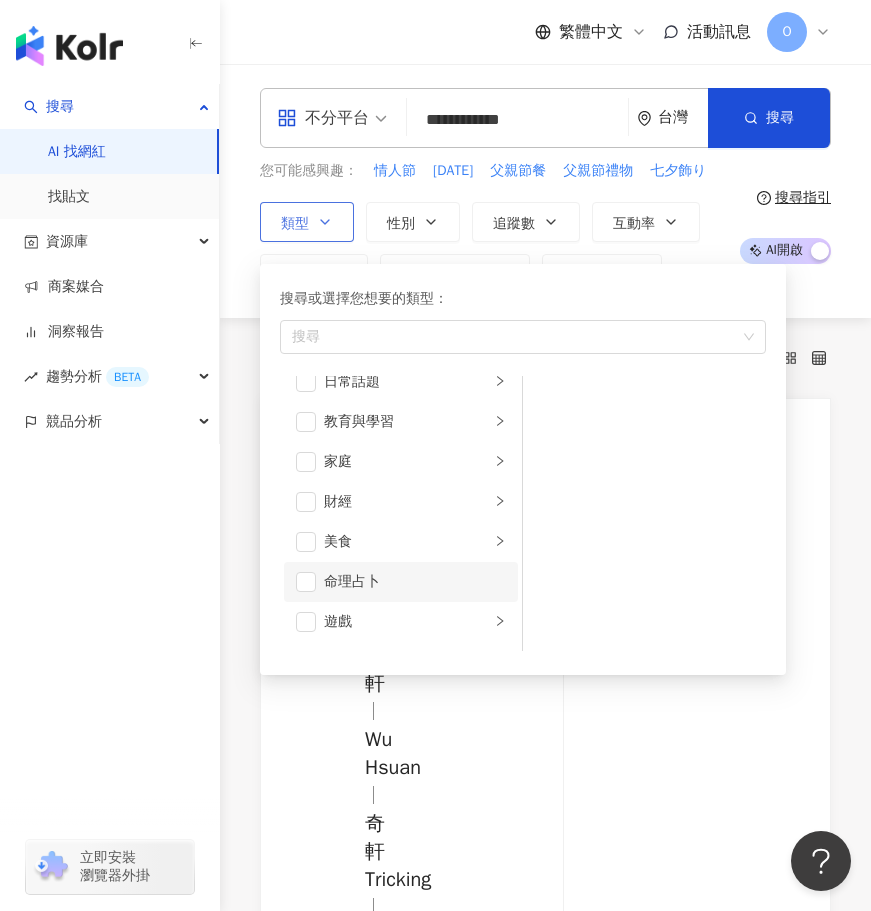 scroll, scrollTop: 200, scrollLeft: 0, axis: vertical 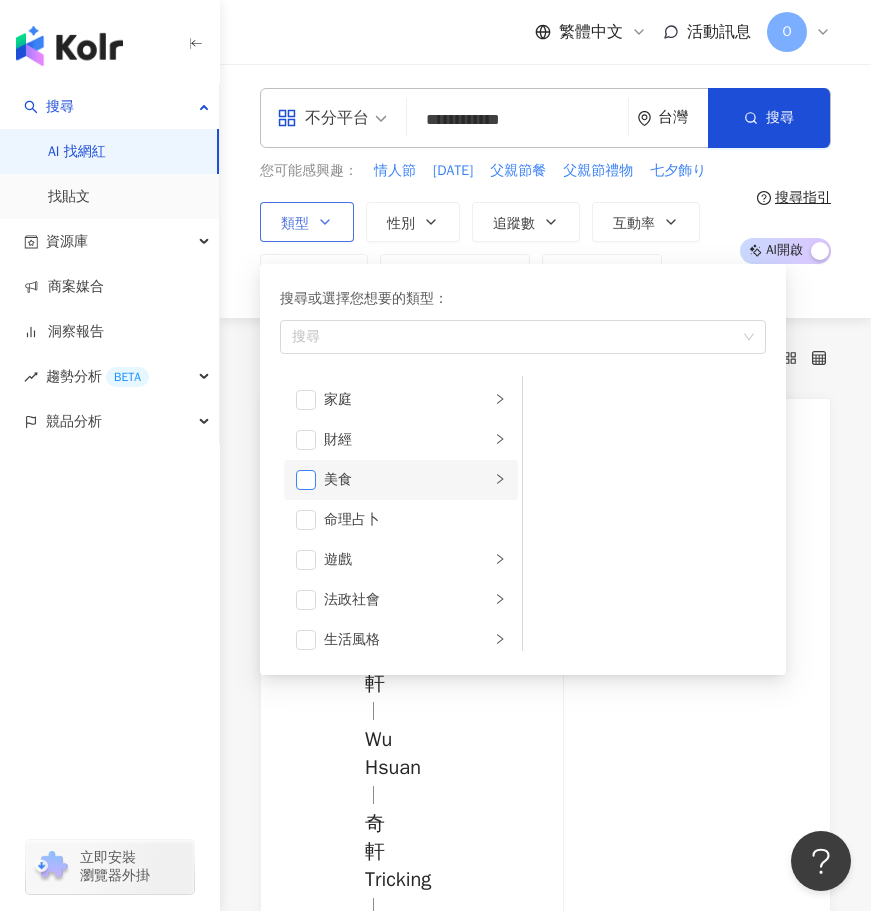 click at bounding box center (306, 480) 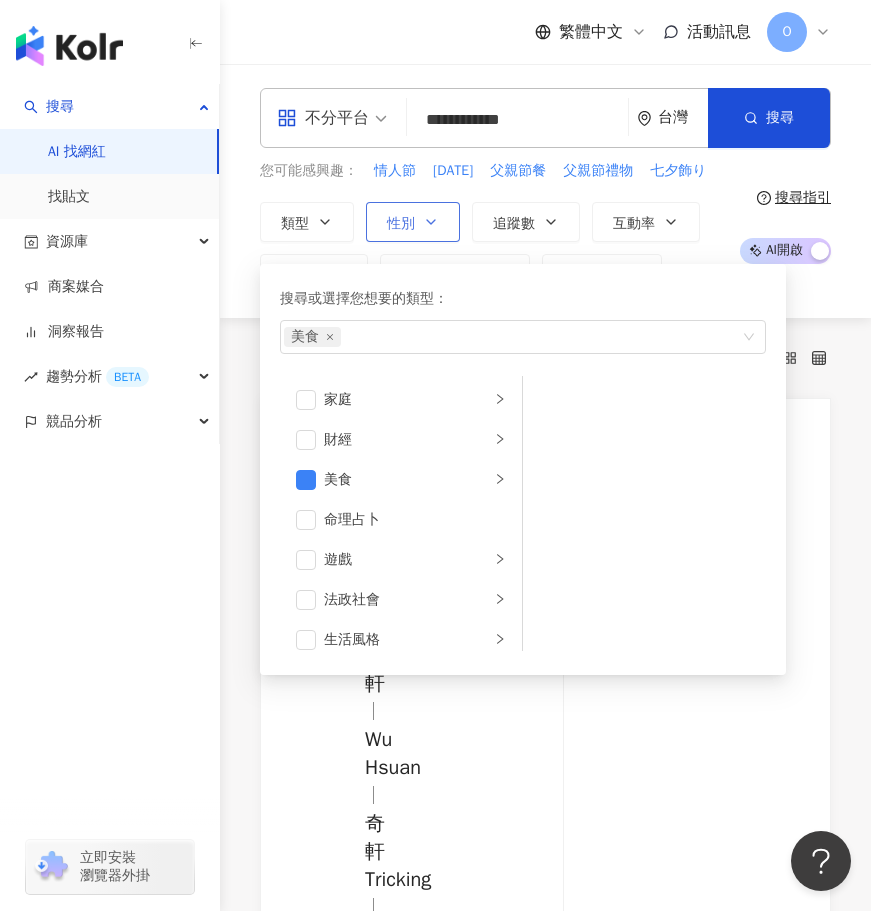 click on "性別" at bounding box center (401, 224) 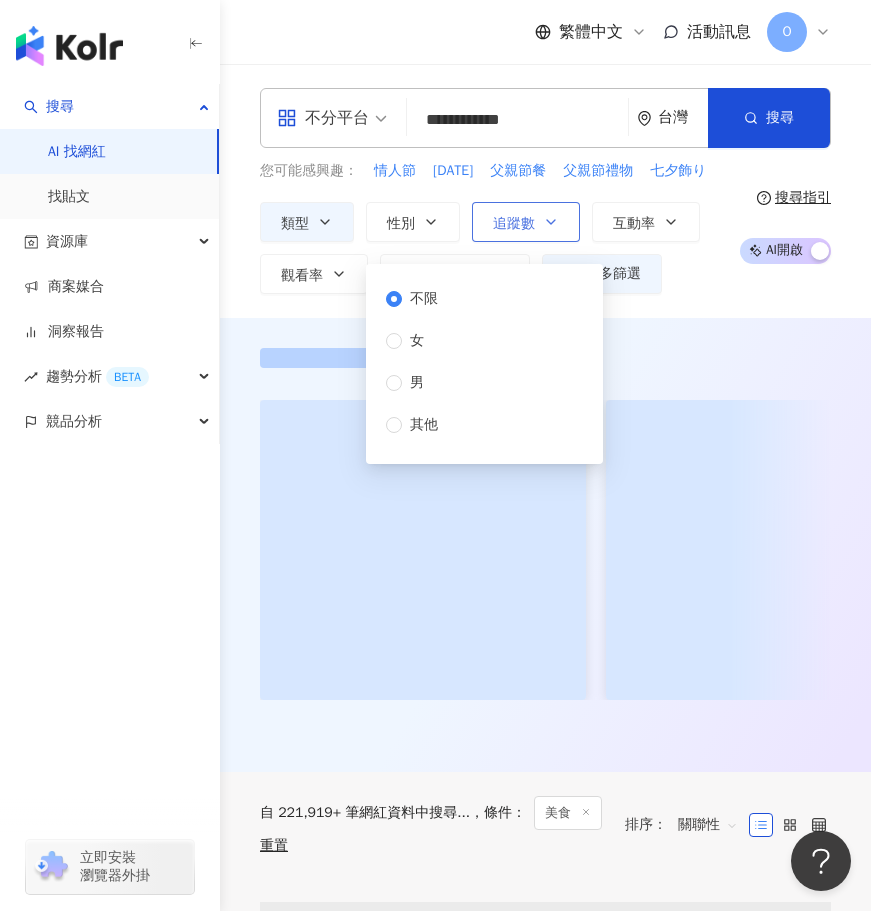 click on "追蹤數" at bounding box center [514, 224] 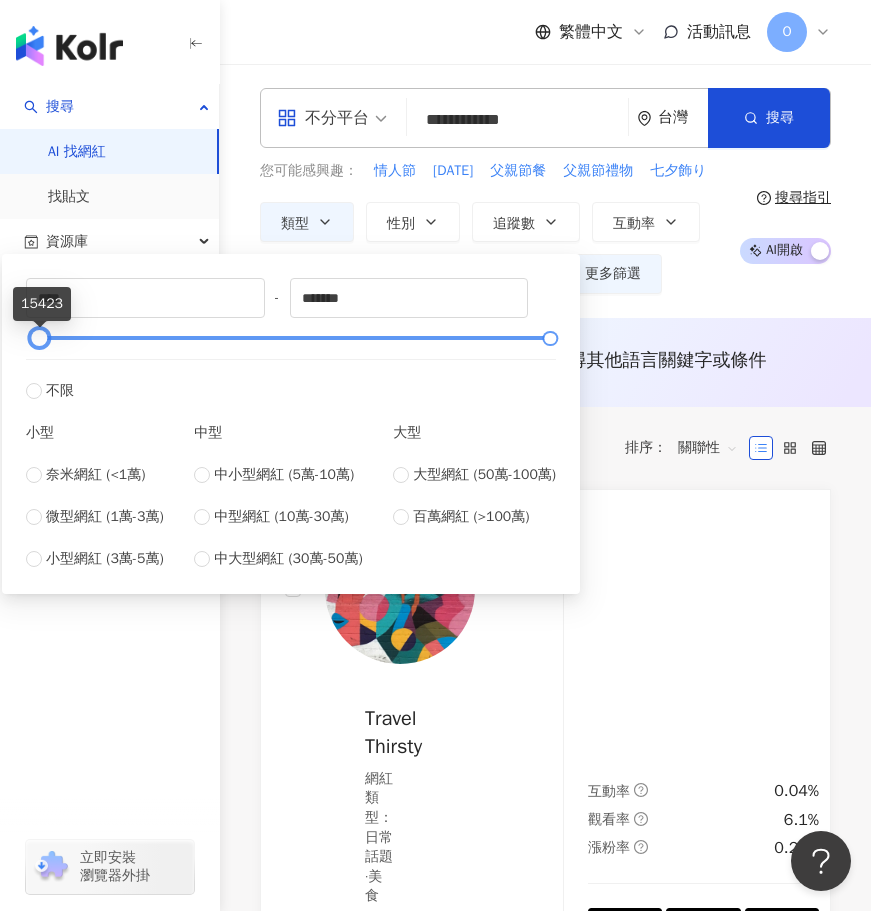 type on "*" 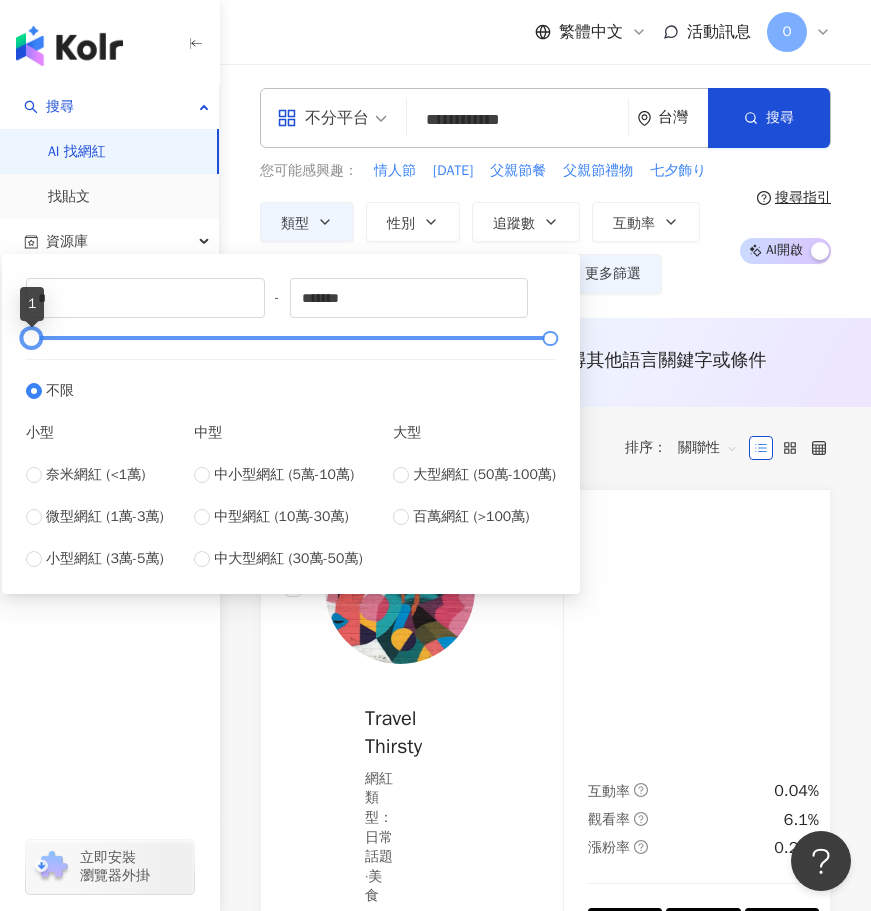click at bounding box center [31, 338] 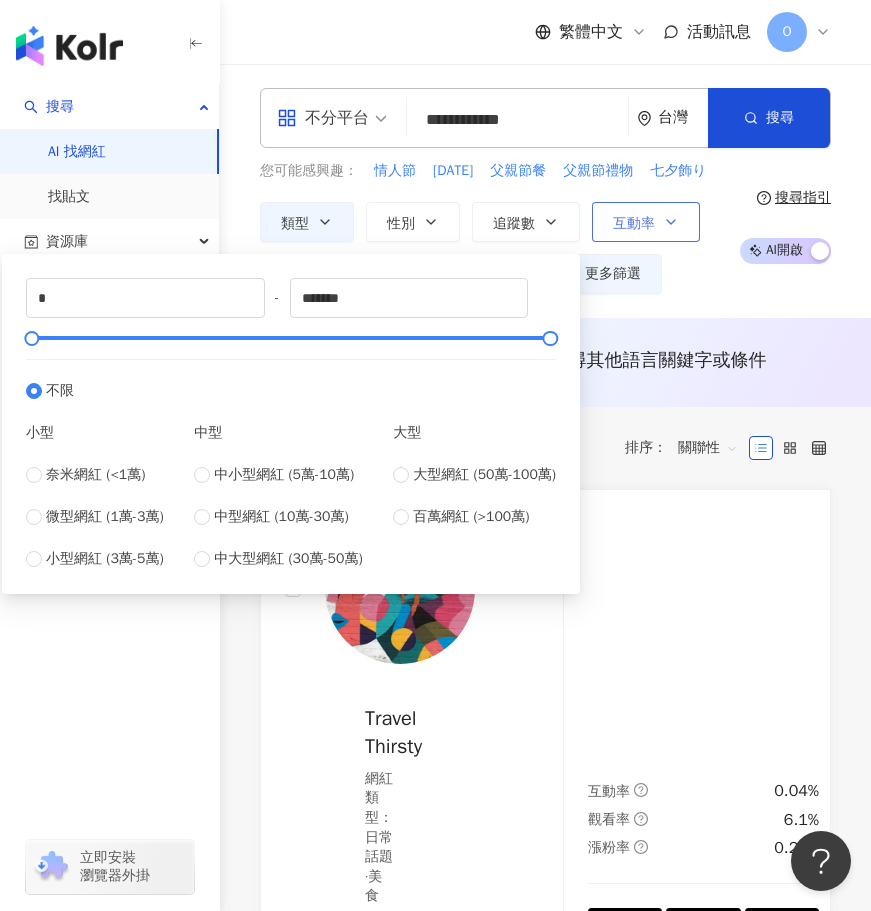 click on "互動率" at bounding box center (634, 224) 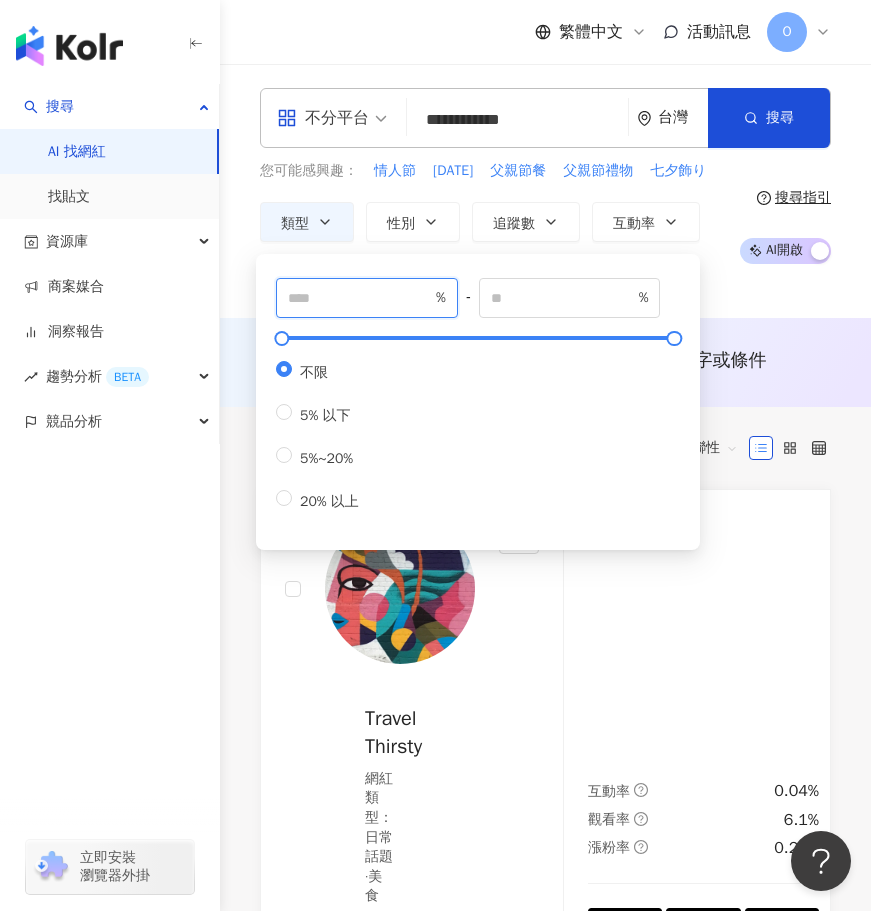 click at bounding box center (360, 298) 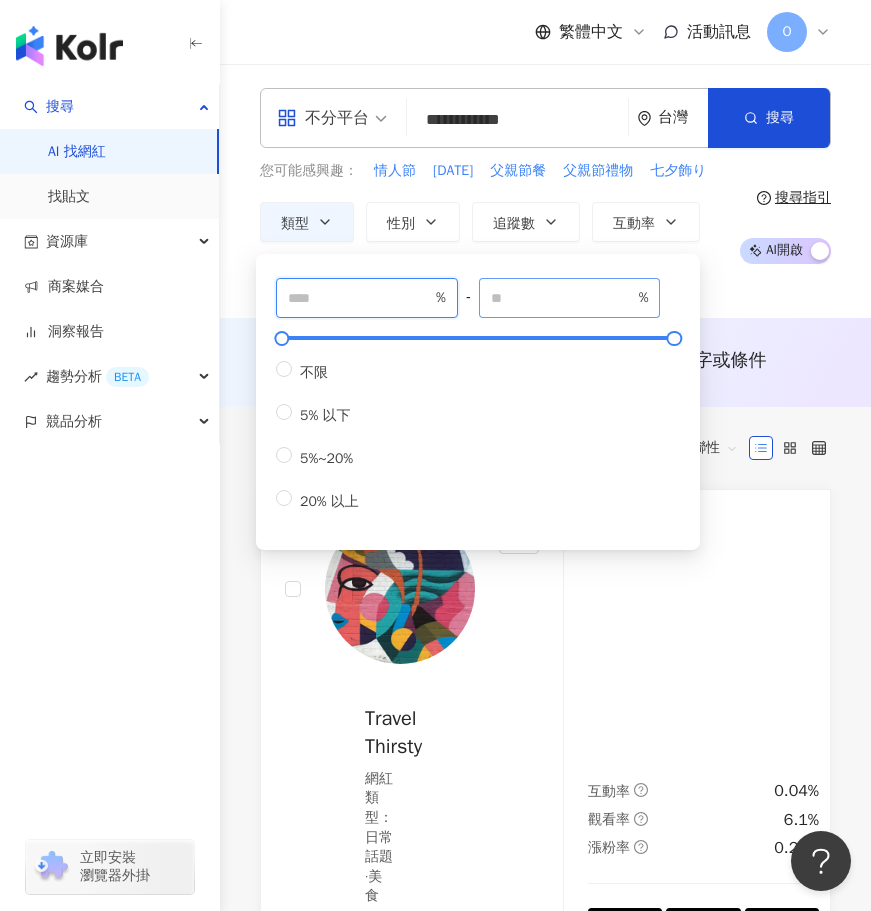 type on "*" 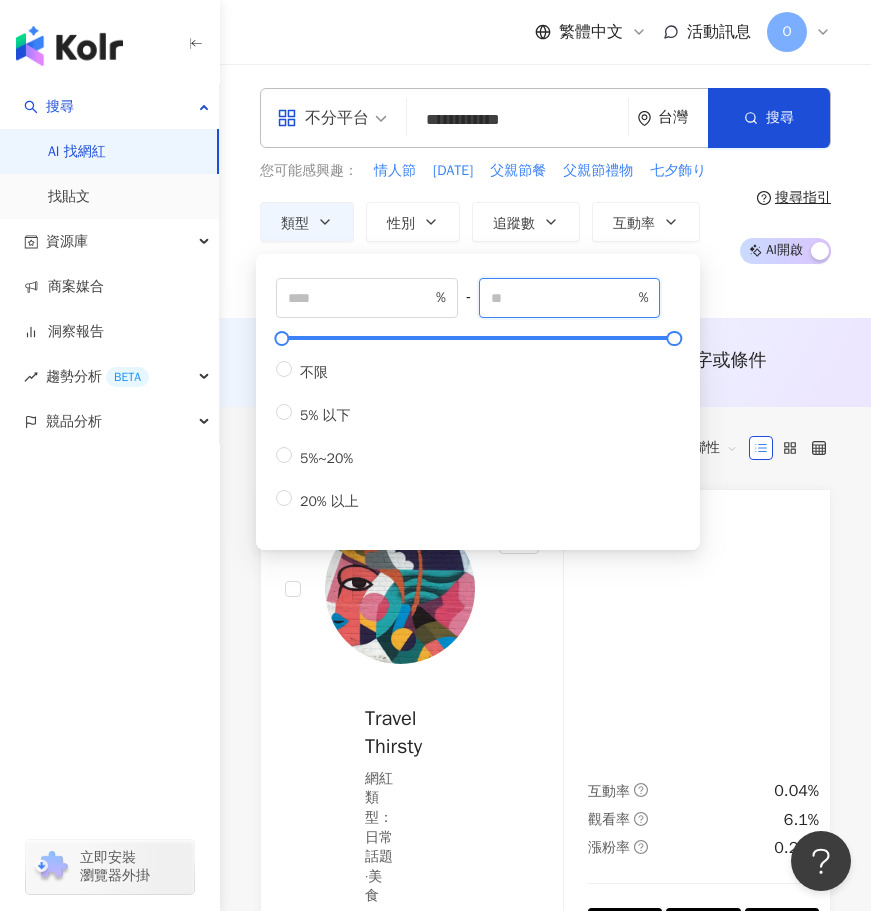 click at bounding box center [563, 298] 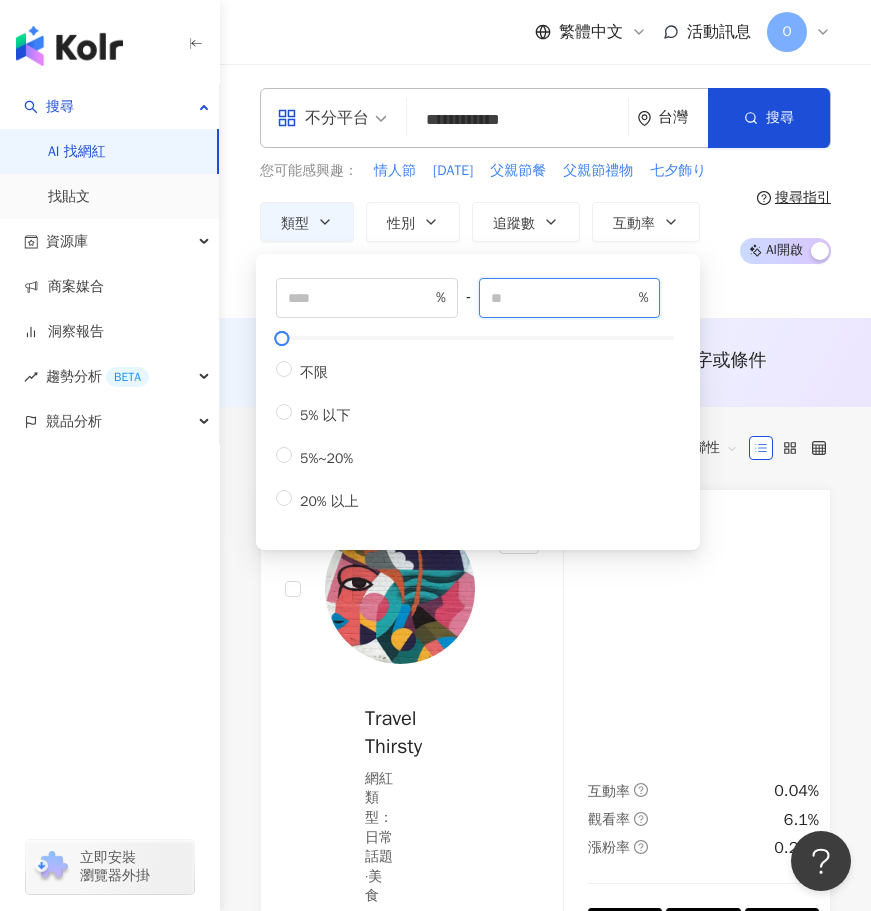 type on "**" 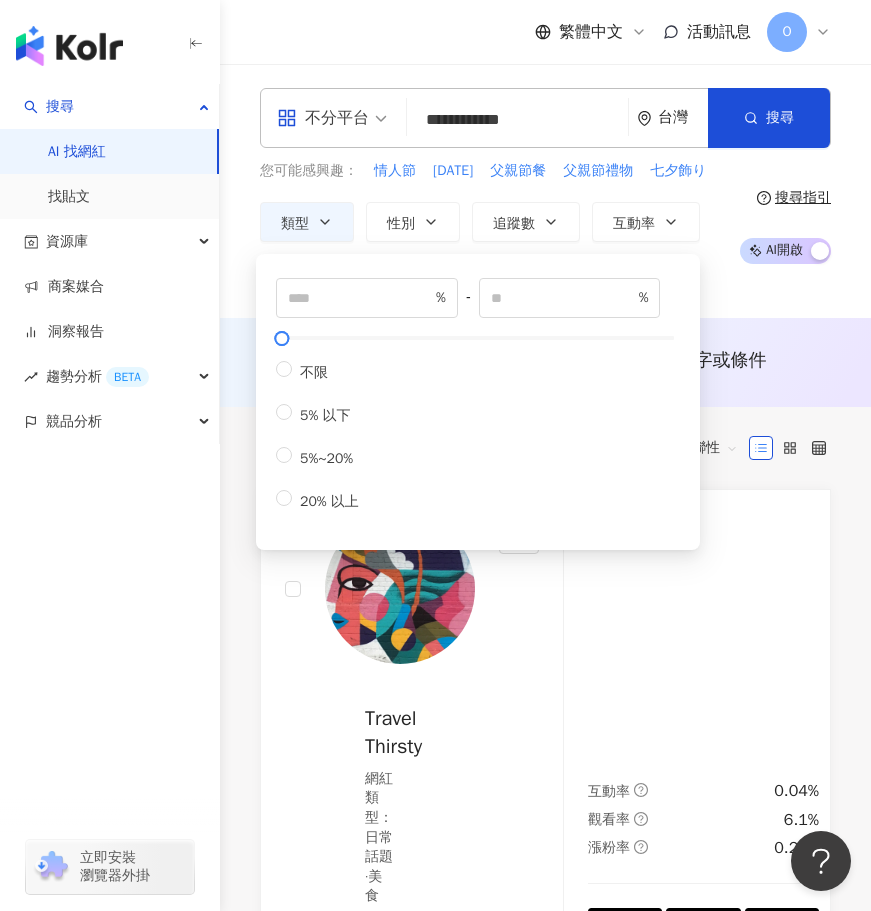 click on "**********" at bounding box center (545, 191) 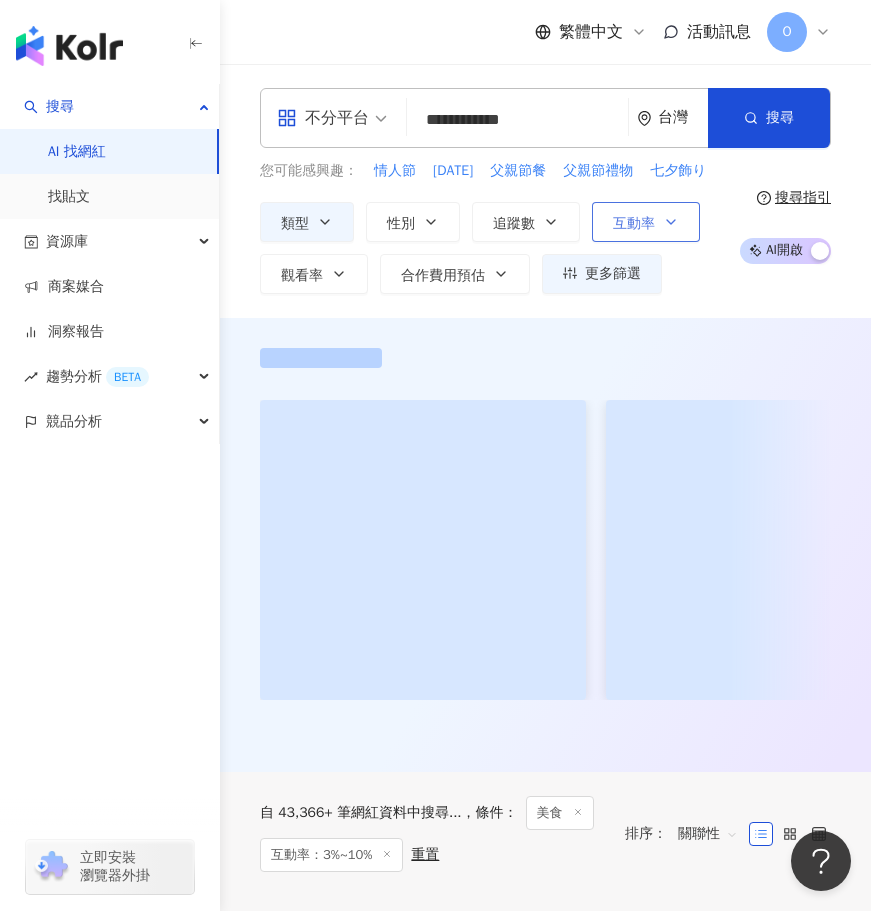 click 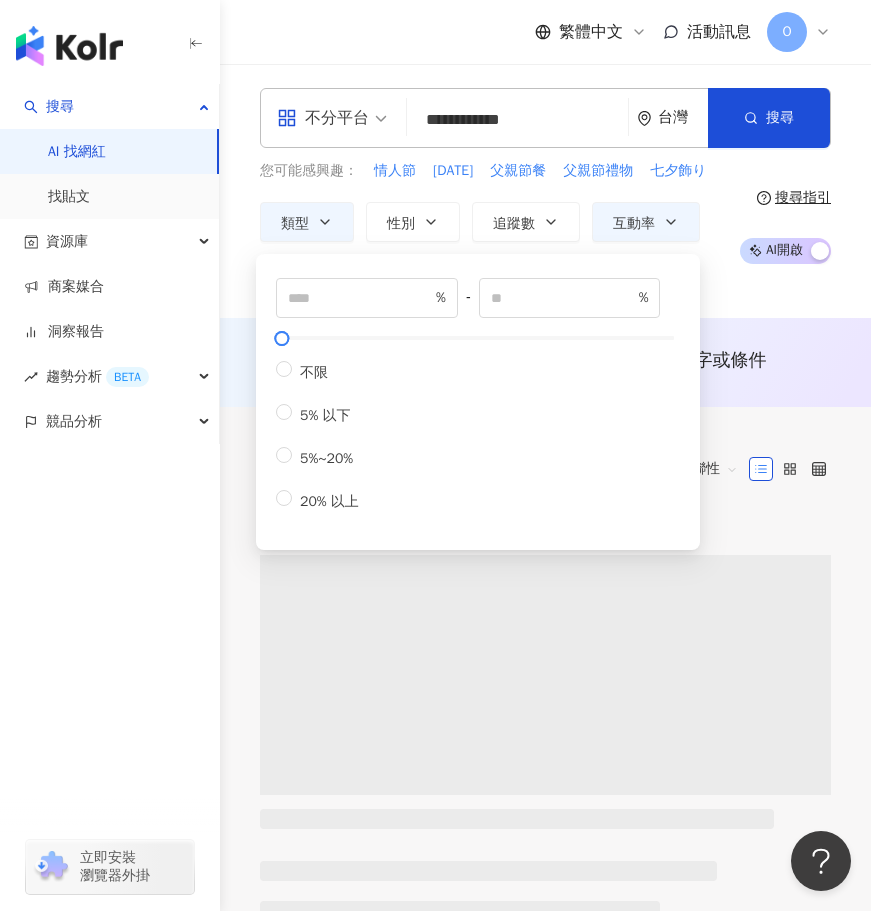 click on "**********" at bounding box center (545, 191) 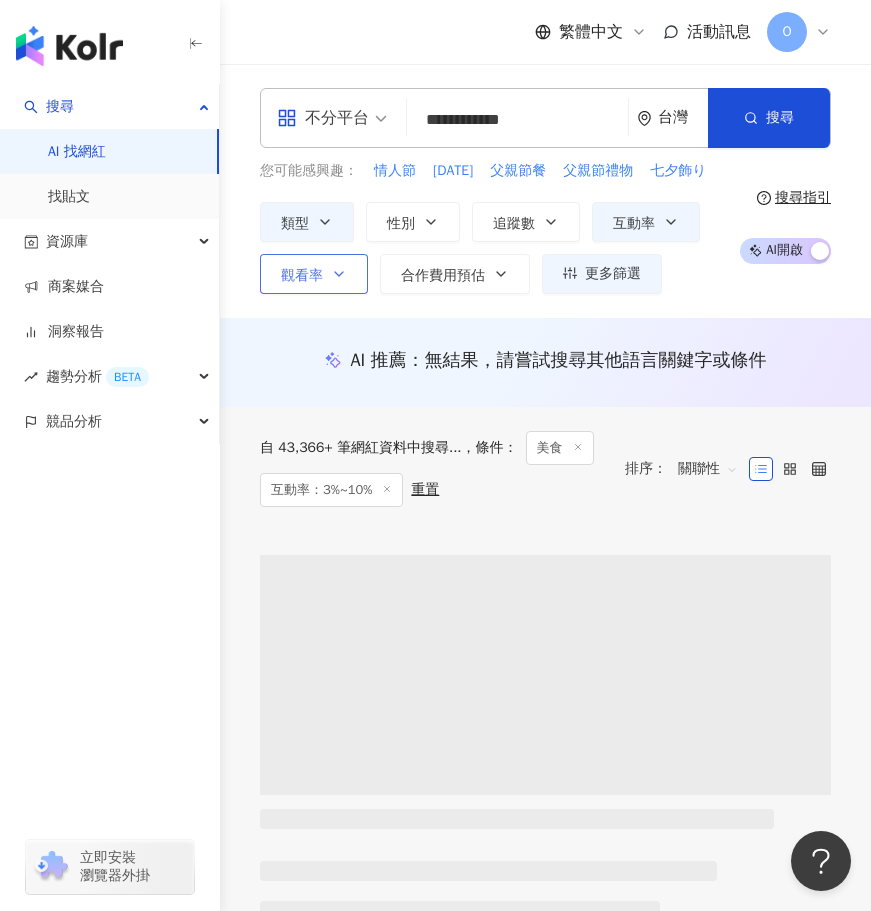 click on "觀看率" at bounding box center (314, 274) 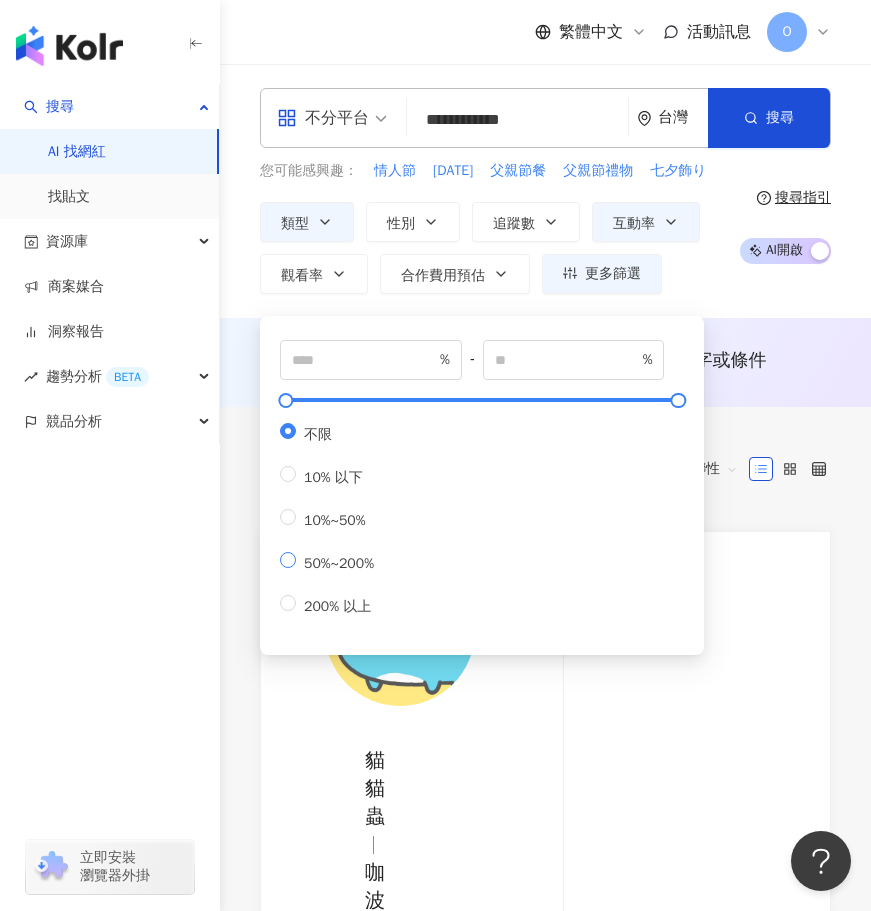 click on "50%~200%" at bounding box center (339, 563) 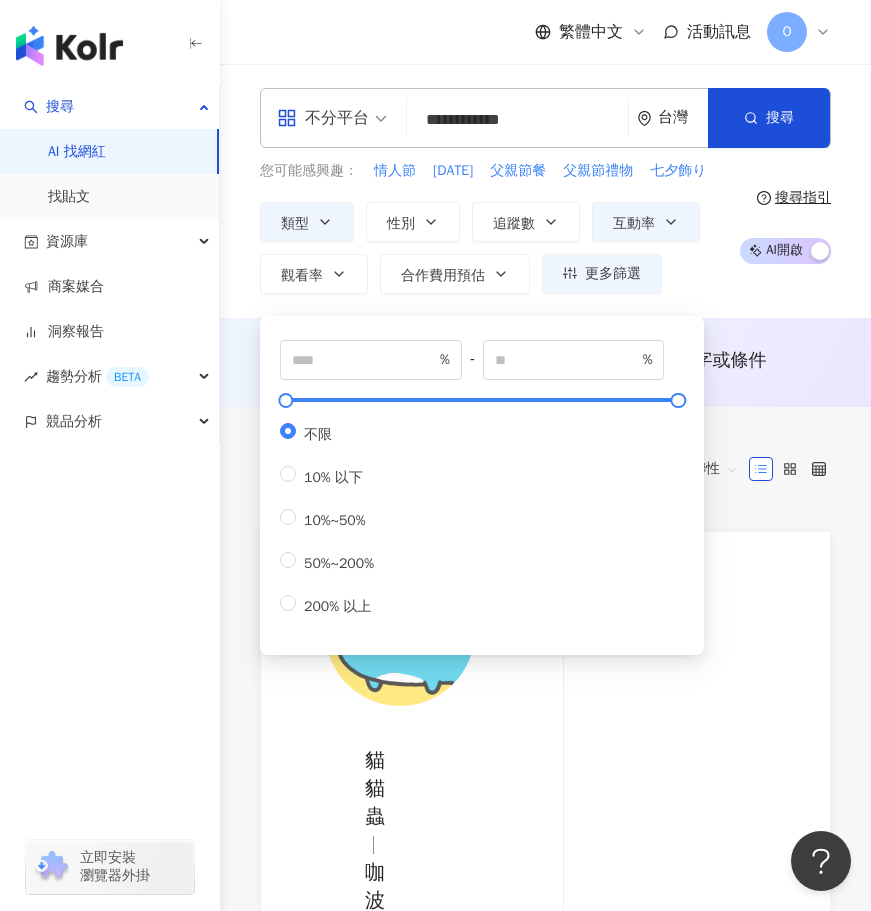 type on "**" 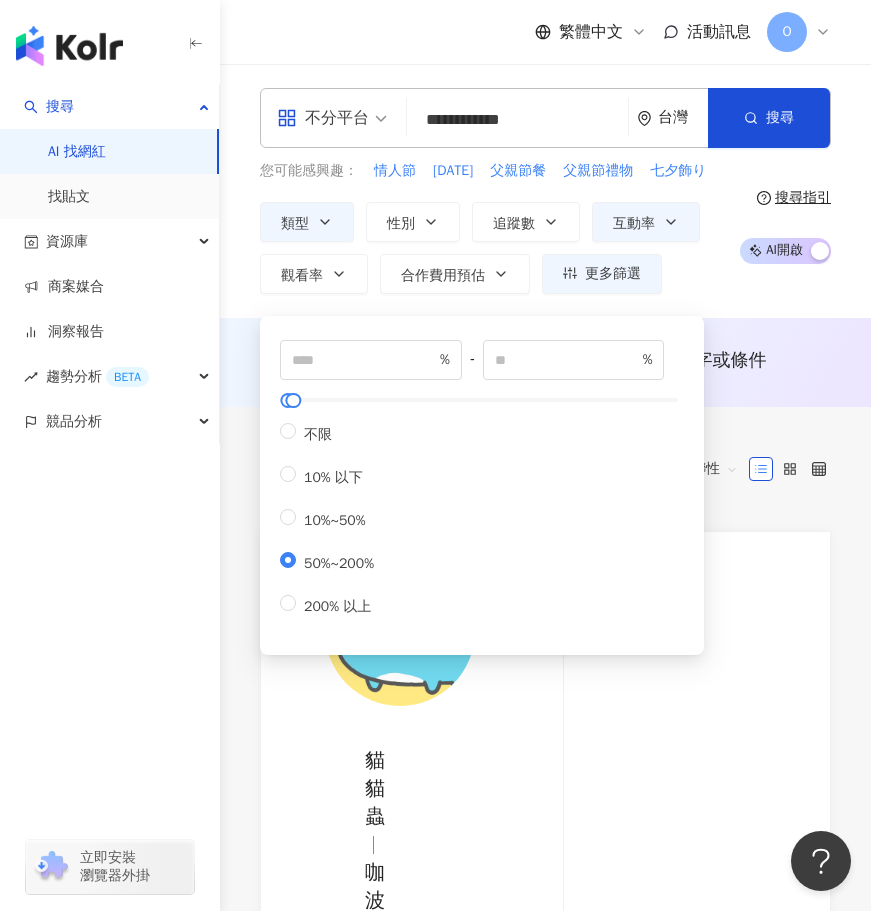 click on "**********" at bounding box center (545, 191) 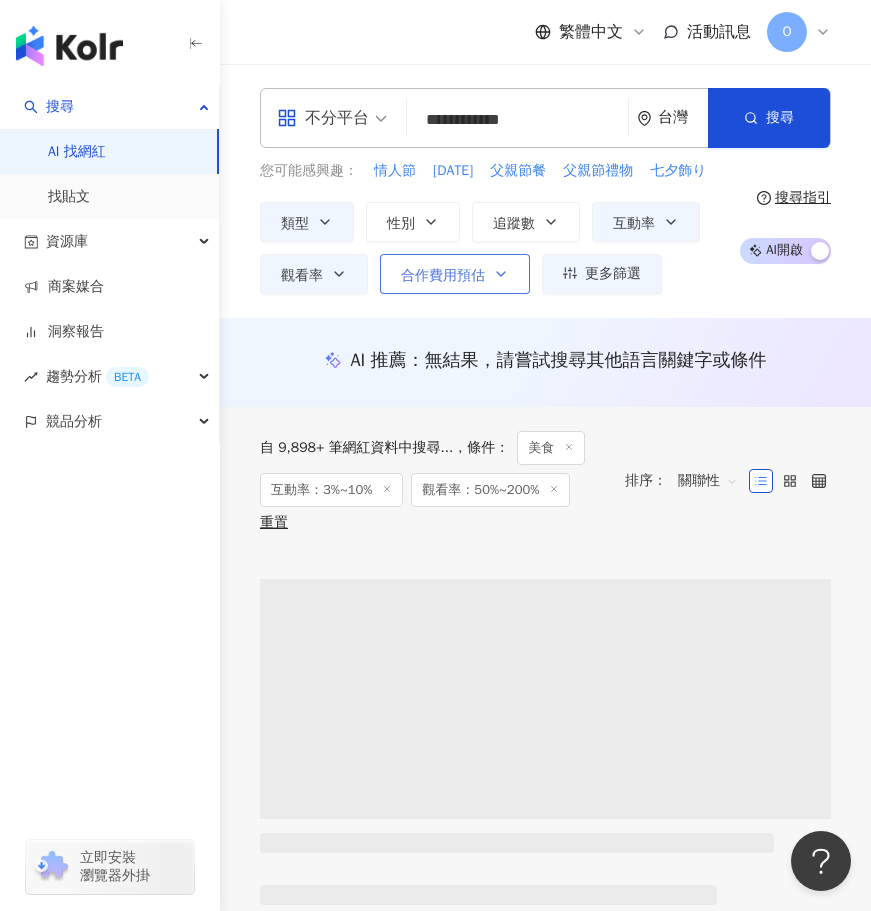 click on "合作費用預估" at bounding box center (443, 276) 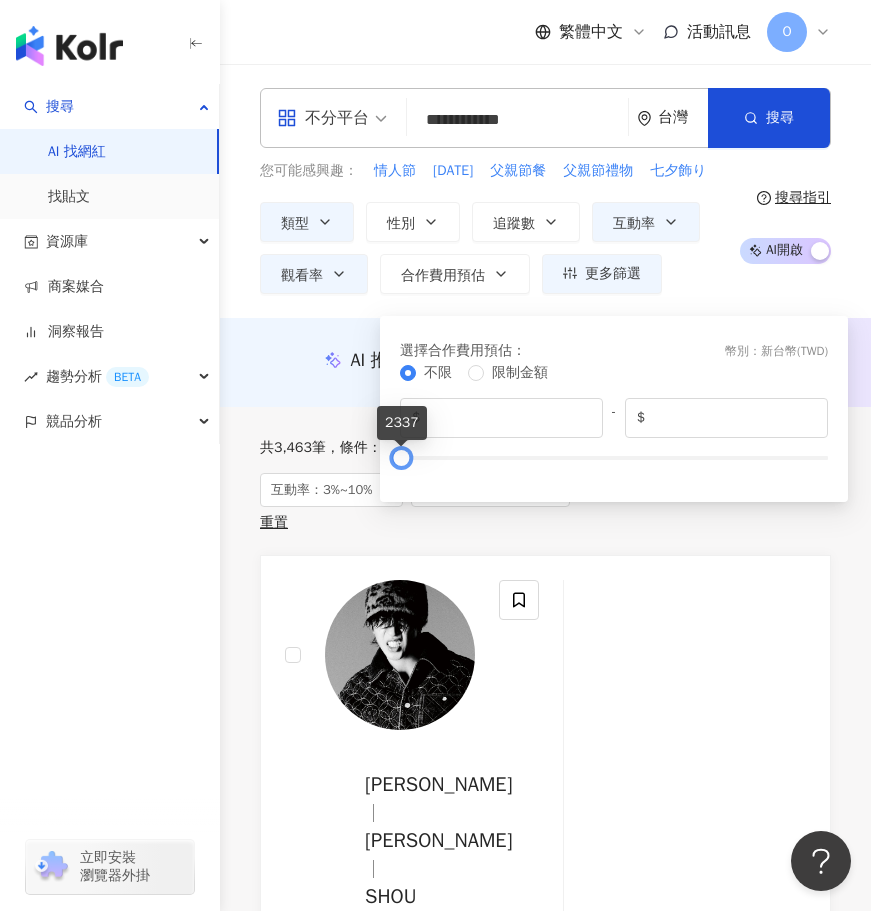 type on "****" 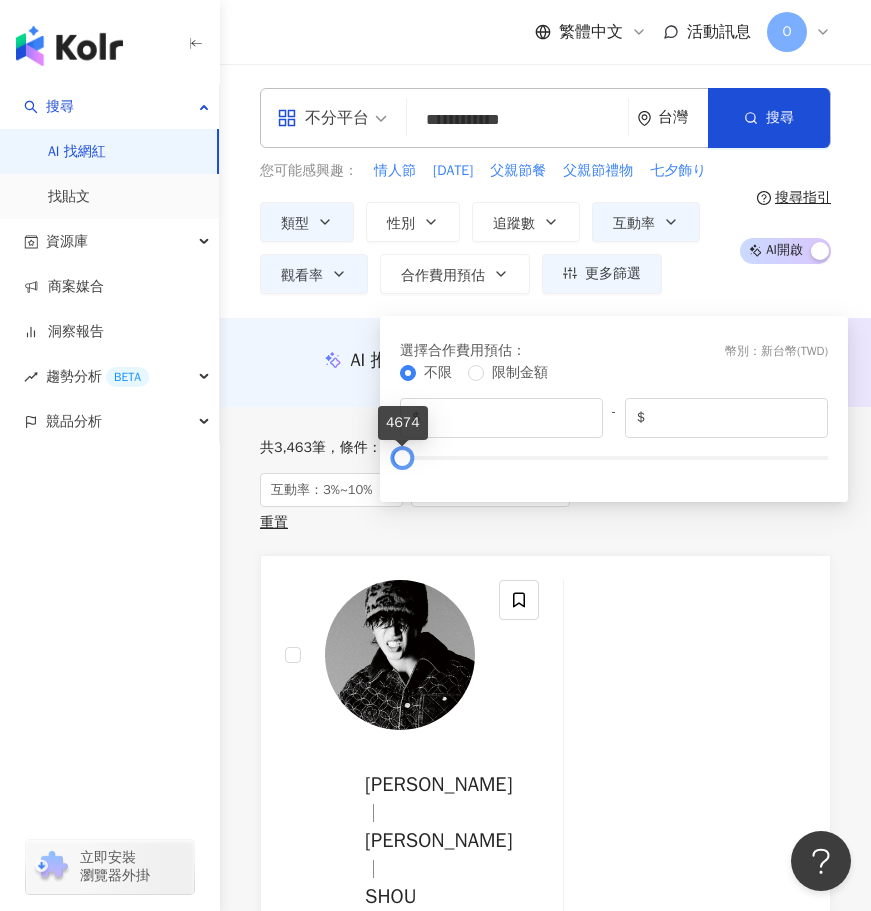 drag, startPoint x: 817, startPoint y: 457, endPoint x: 398, endPoint y: 448, distance: 419.09665 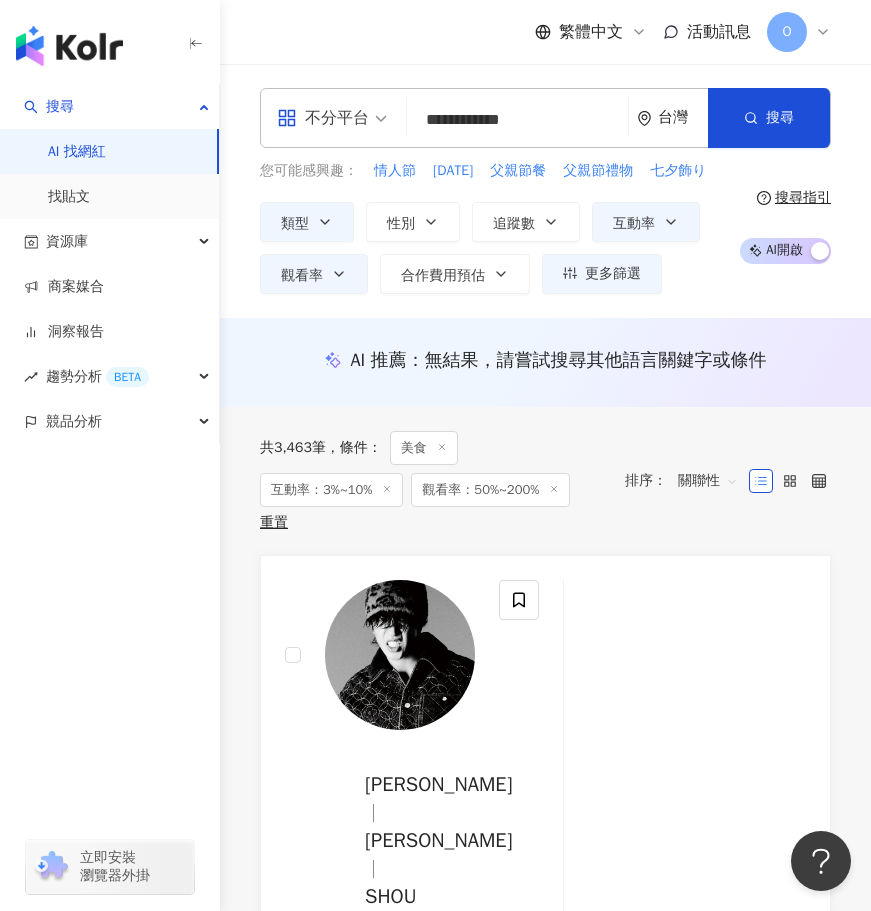click on "共  3,463  筆 條件 ： 美食 互動率：3%~10% 觀看率：50%~200% 重置 排序： 關聯性" at bounding box center (545, 481) 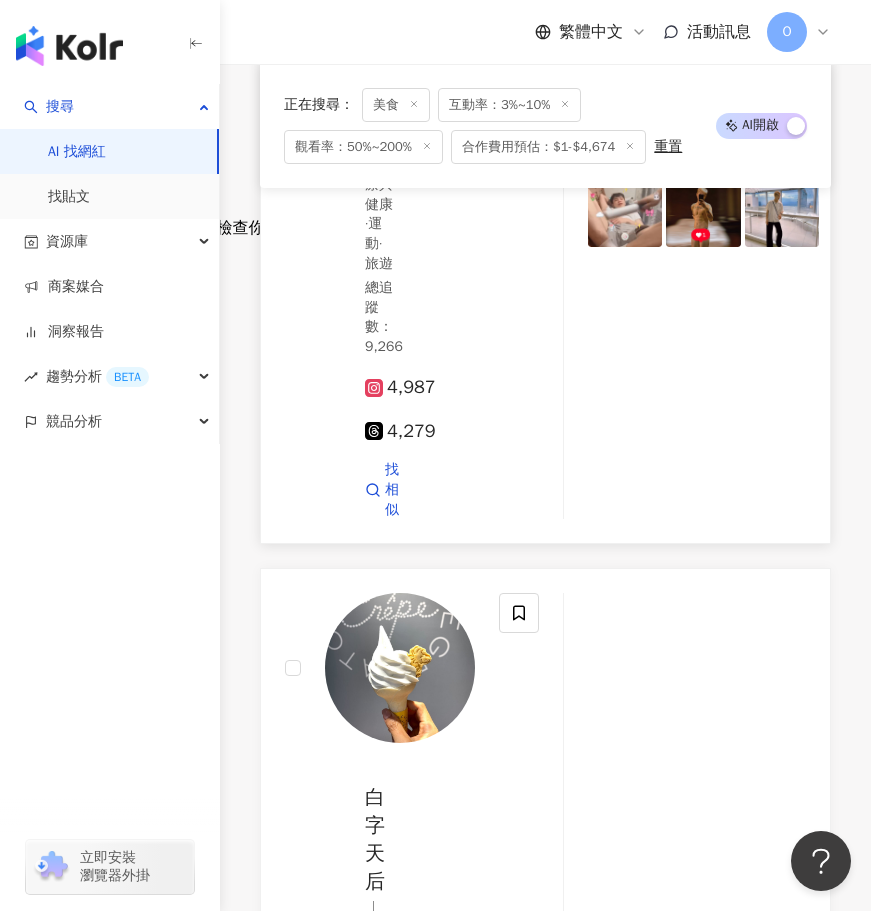 scroll, scrollTop: 800, scrollLeft: 0, axis: vertical 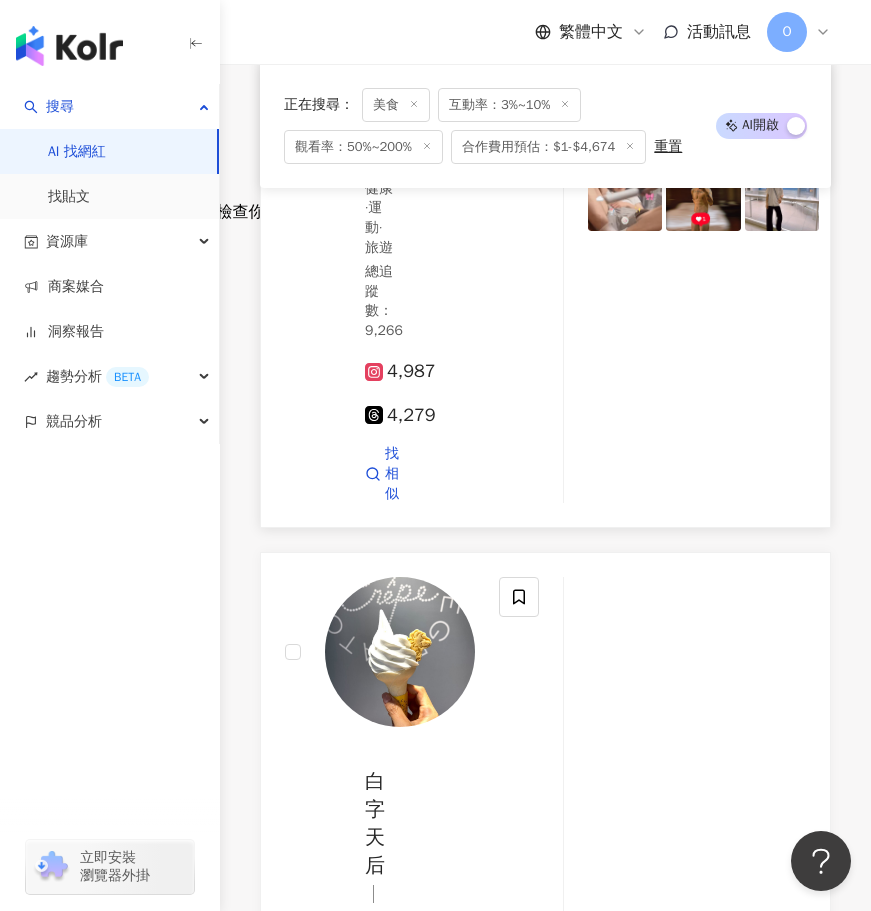 click on "4,987" at bounding box center (400, 371) 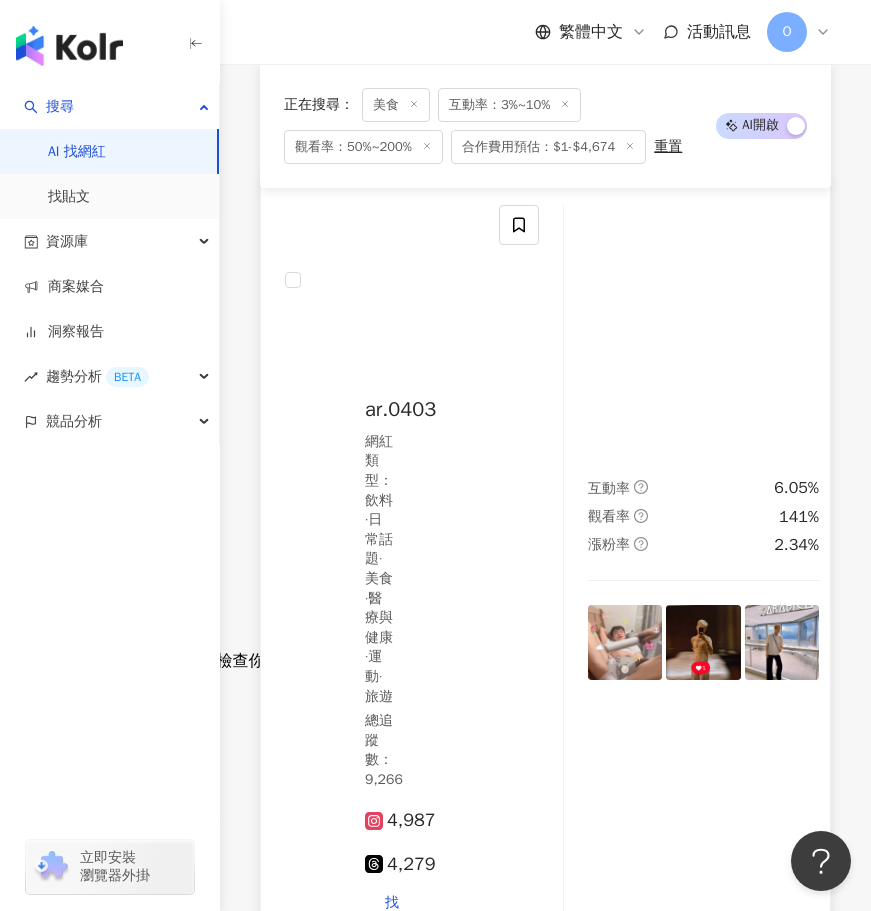 scroll, scrollTop: 558, scrollLeft: 0, axis: vertical 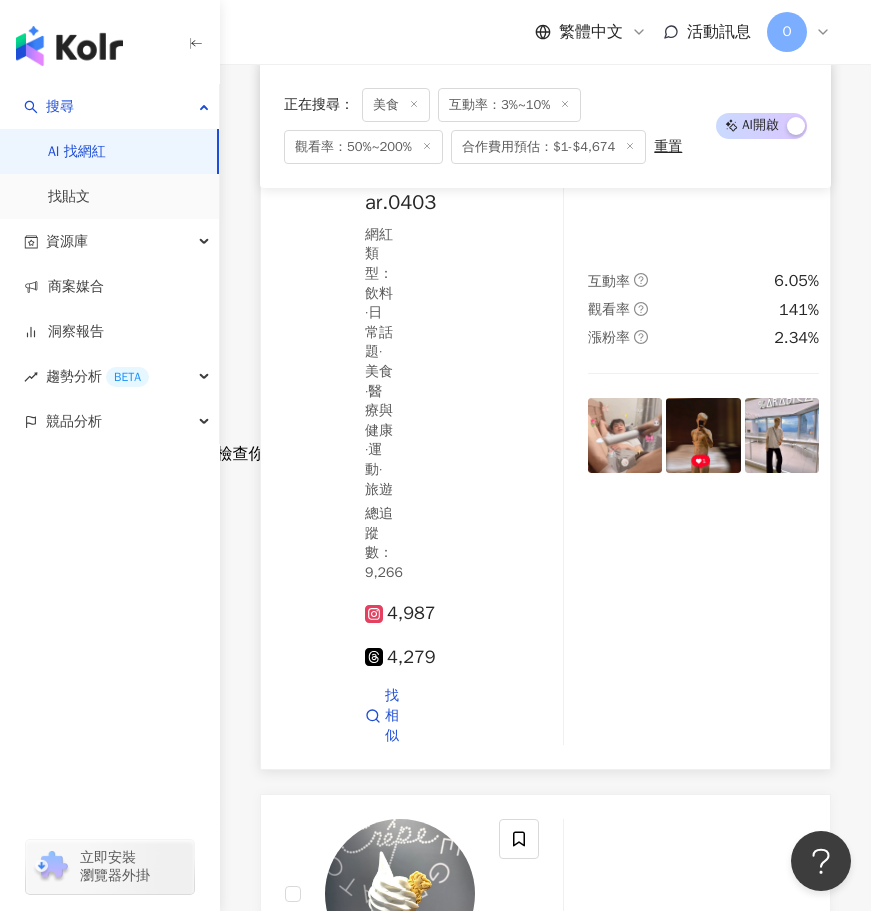 click on "4,987" at bounding box center [400, 613] 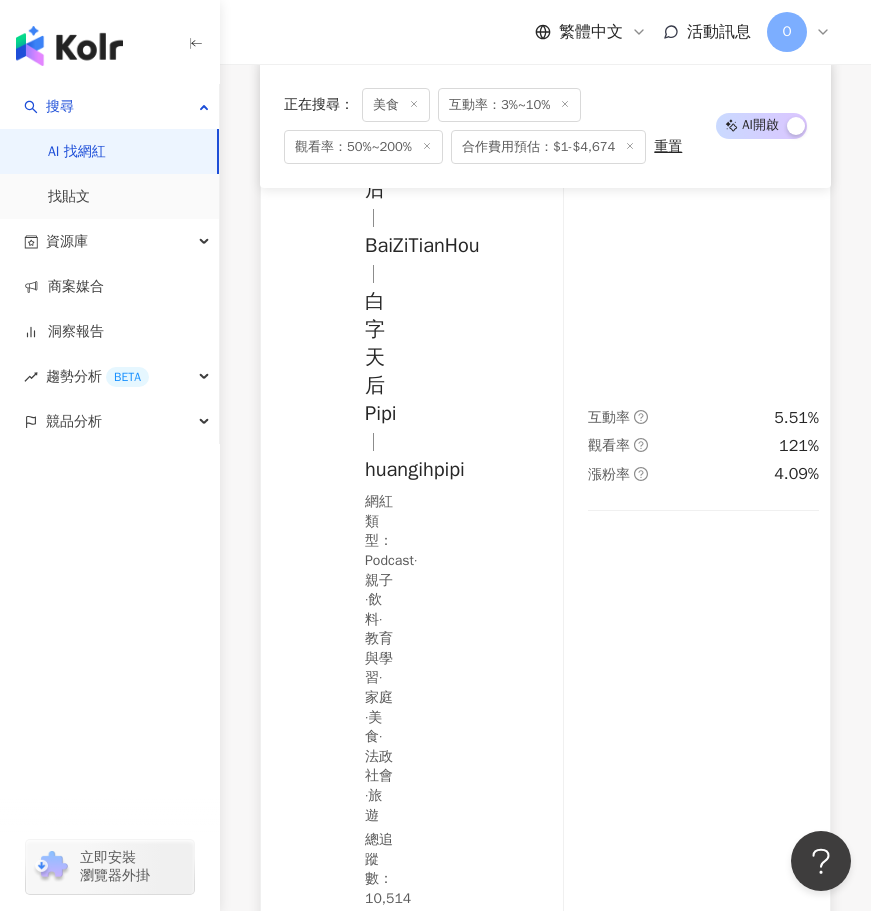 scroll, scrollTop: 1858, scrollLeft: 0, axis: vertical 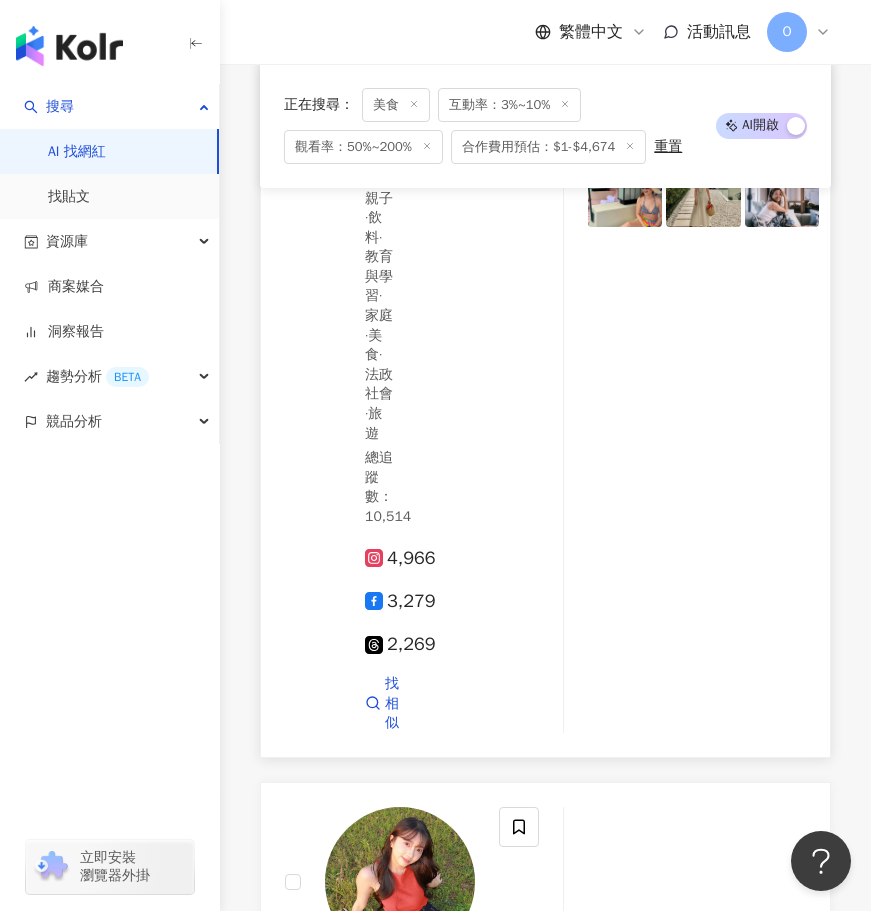 click on "4,966" at bounding box center [400, 558] 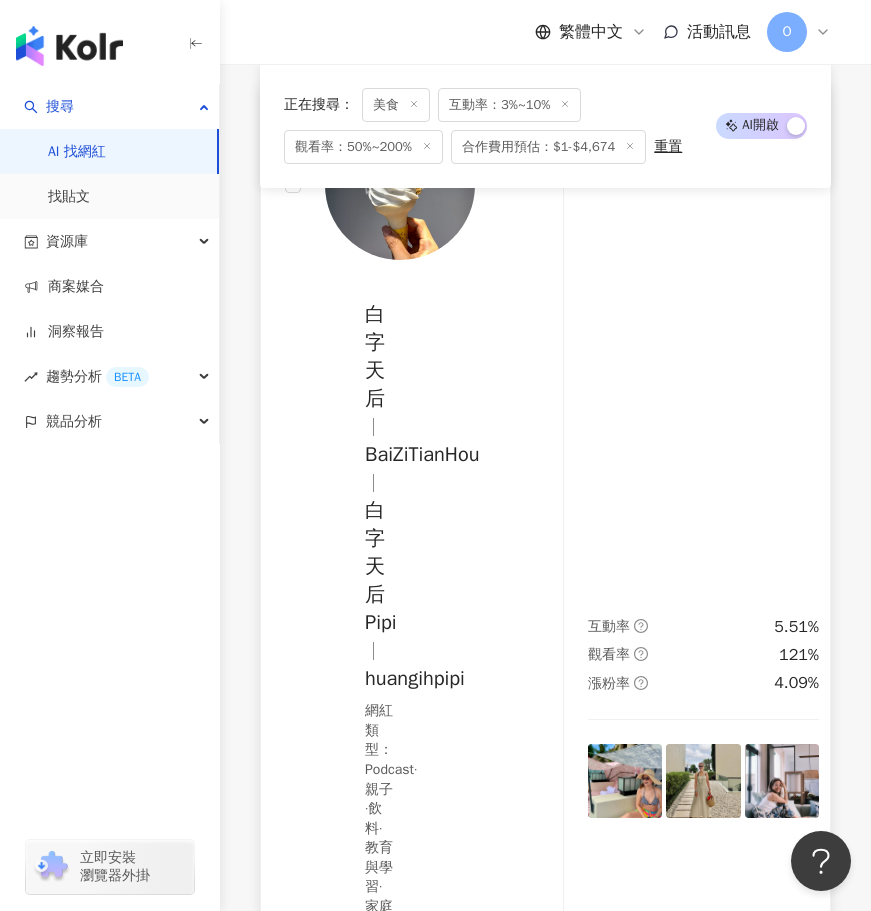 scroll, scrollTop: 958, scrollLeft: 0, axis: vertical 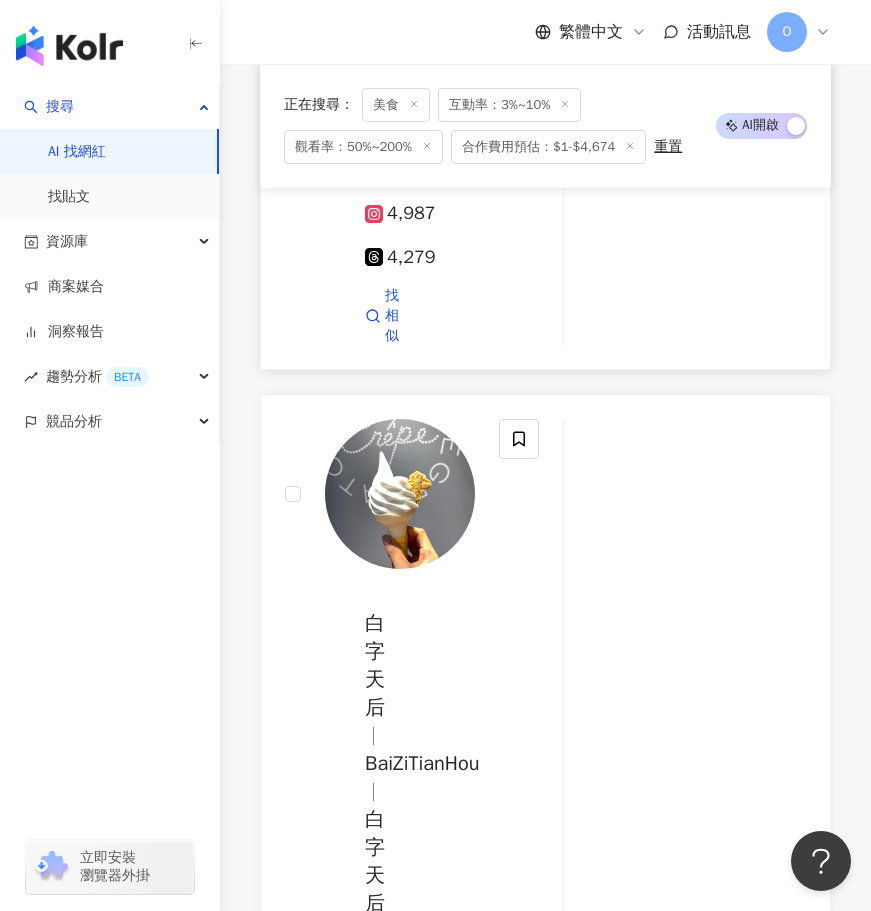 click on "4,987" at bounding box center [400, 213] 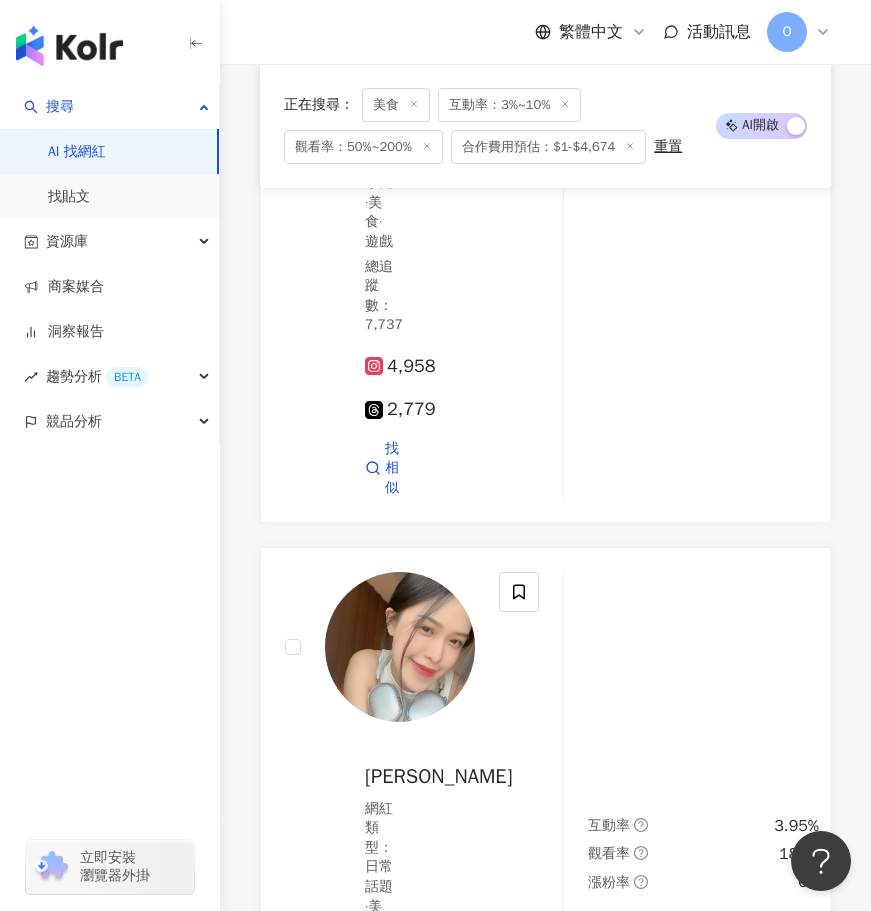 scroll, scrollTop: 3258, scrollLeft: 0, axis: vertical 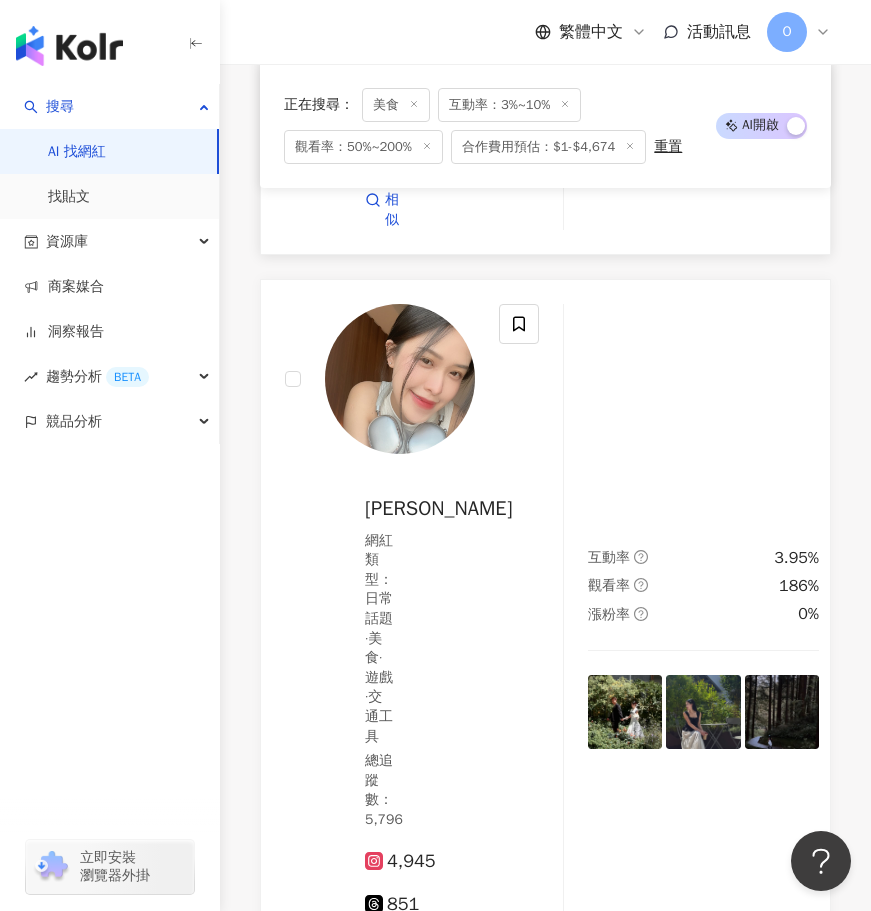 click on "4,958" at bounding box center [400, 98] 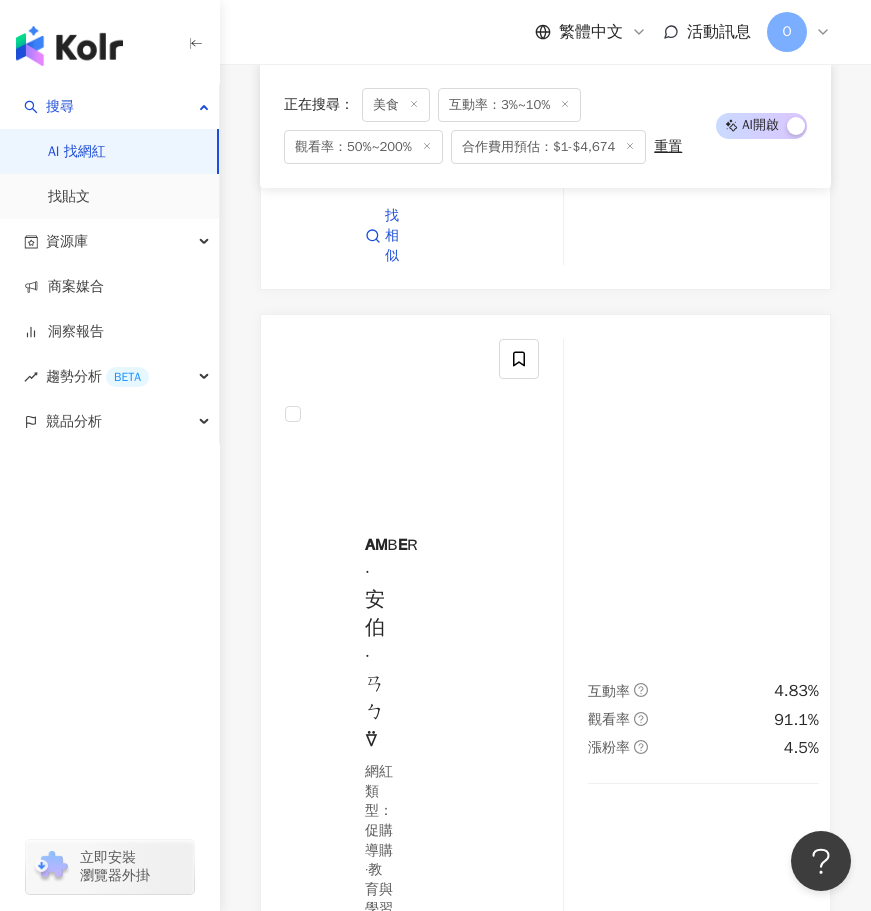 scroll, scrollTop: 3858, scrollLeft: 0, axis: vertical 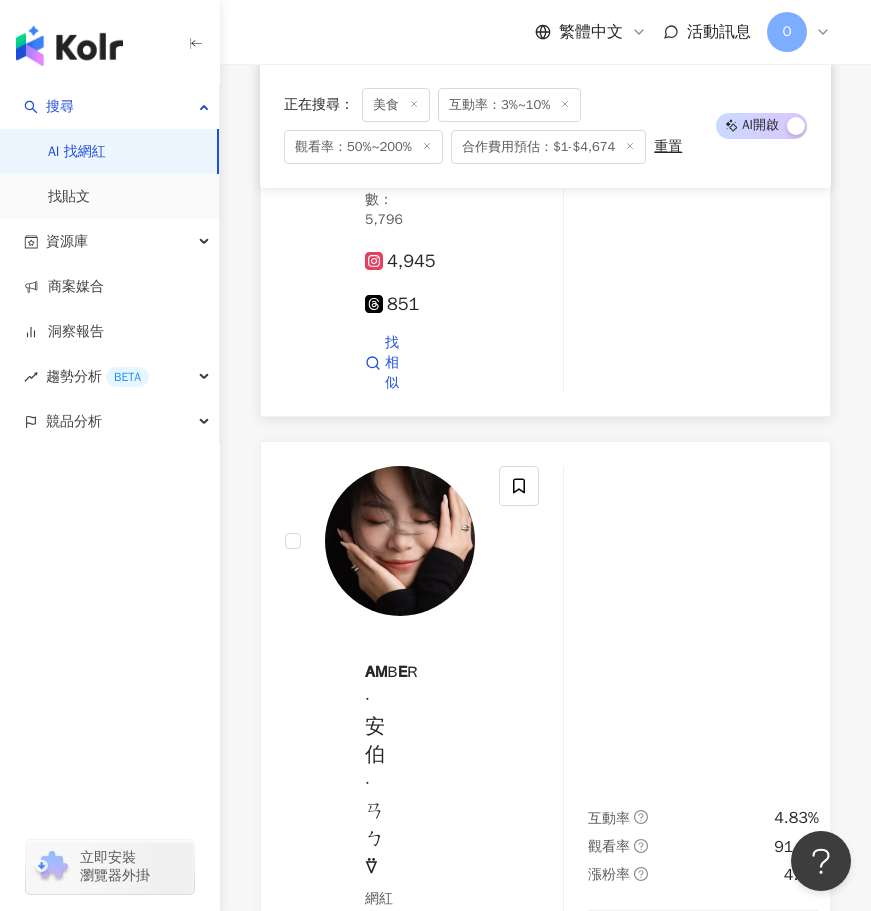 click on "4,945" at bounding box center [400, 261] 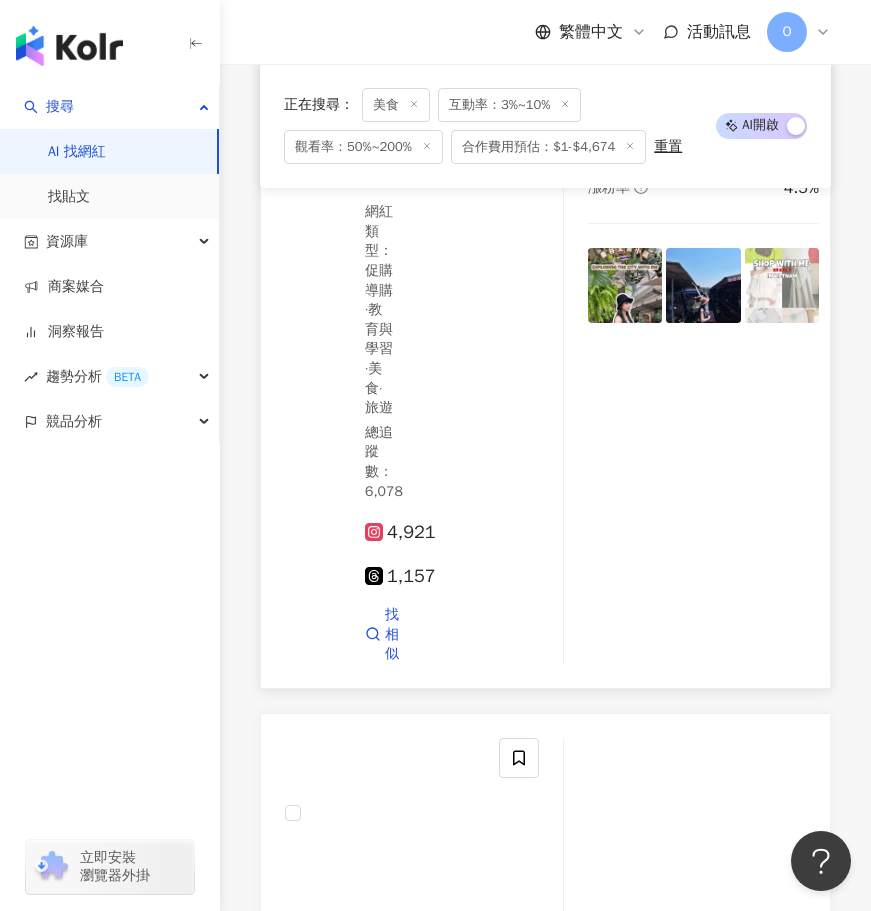 scroll, scrollTop: 4758, scrollLeft: 0, axis: vertical 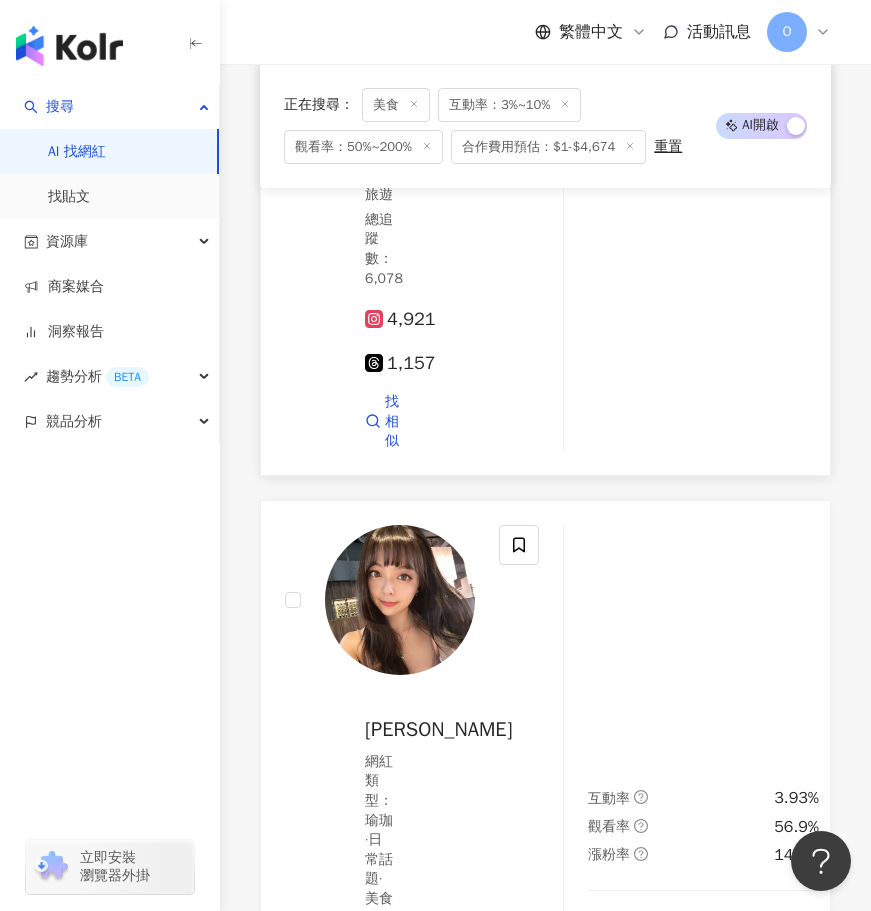 click on "4,921" at bounding box center [400, 319] 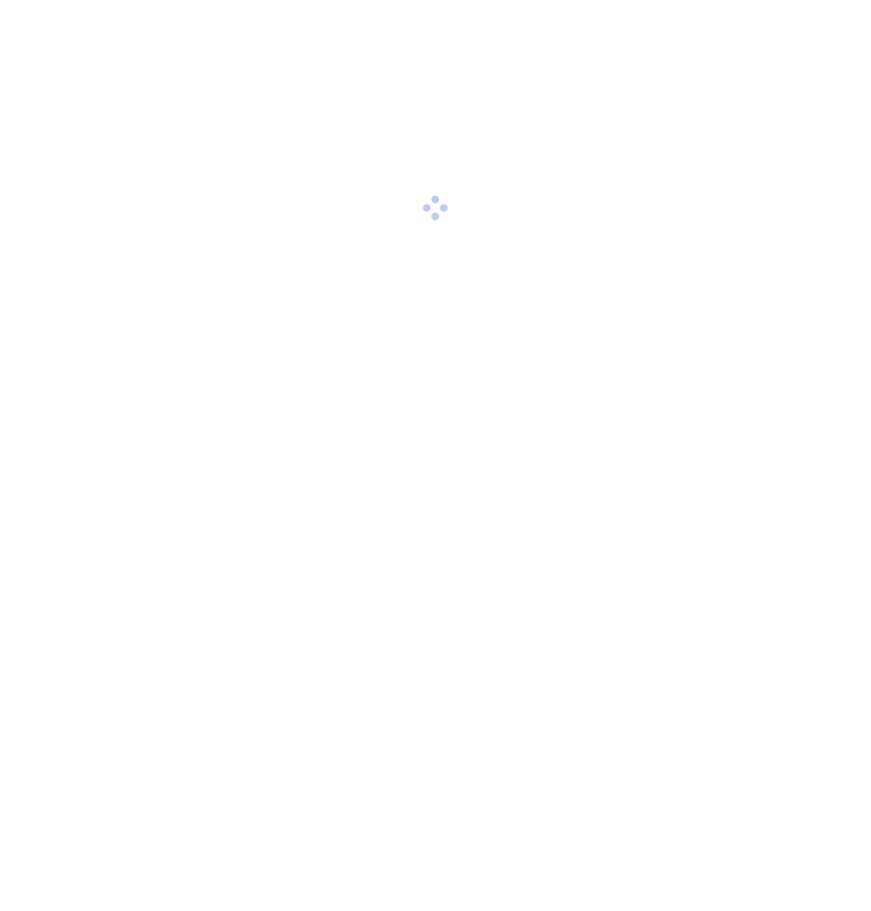 scroll, scrollTop: 0, scrollLeft: 0, axis: both 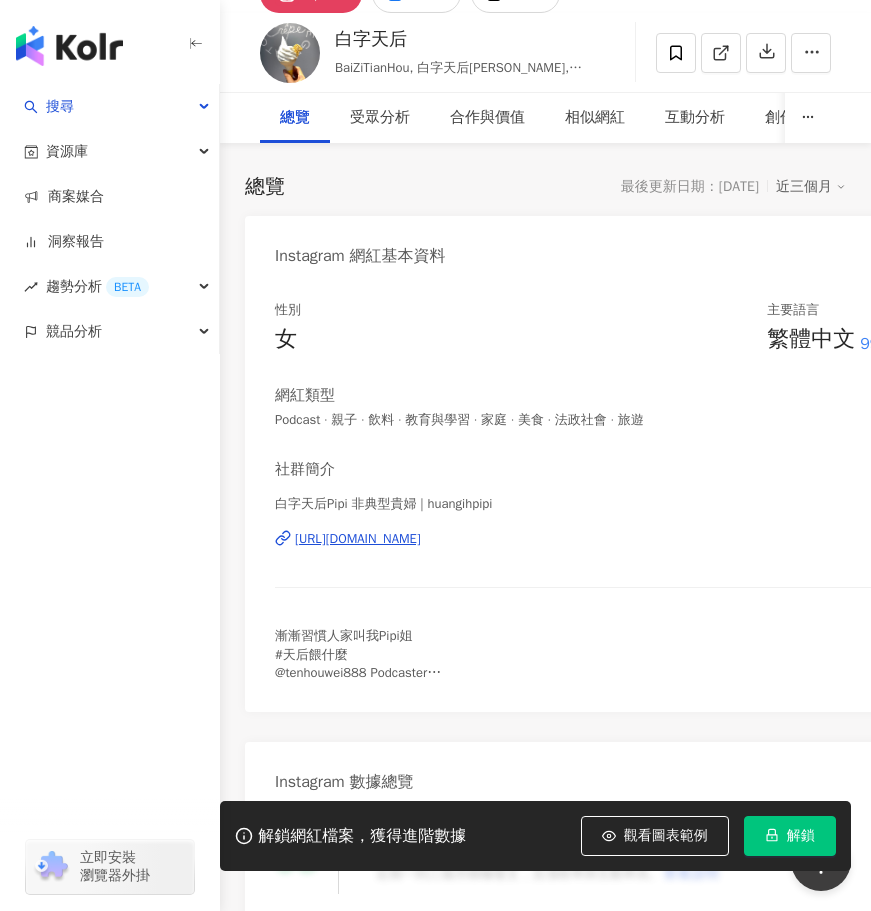 click on "https://www.instagram.com/huangihpipi/" at bounding box center (358, 539) 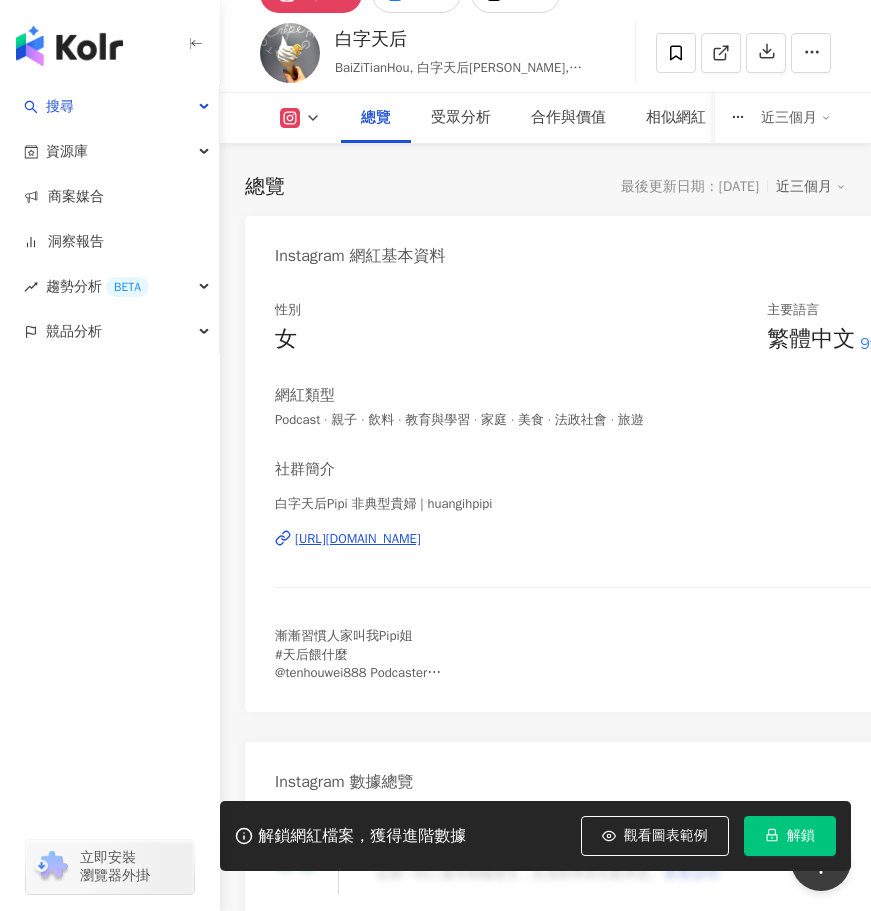 scroll, scrollTop: 0, scrollLeft: 0, axis: both 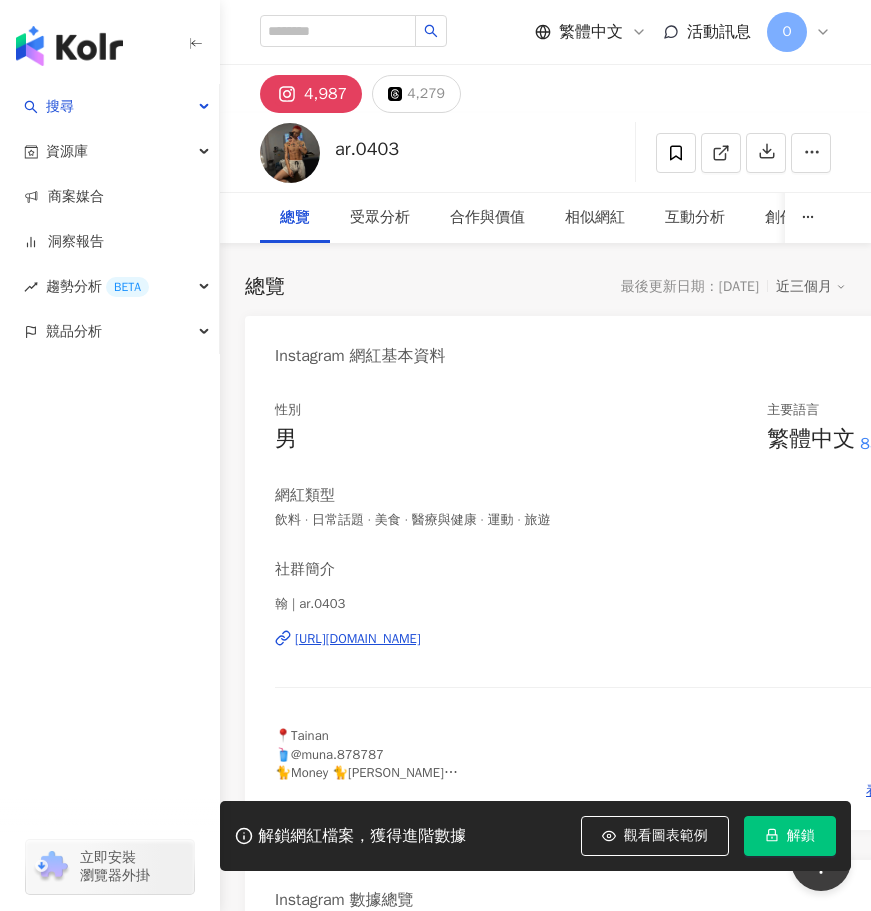 click on "https://www.instagram.com/ar.0403/" at bounding box center [358, 639] 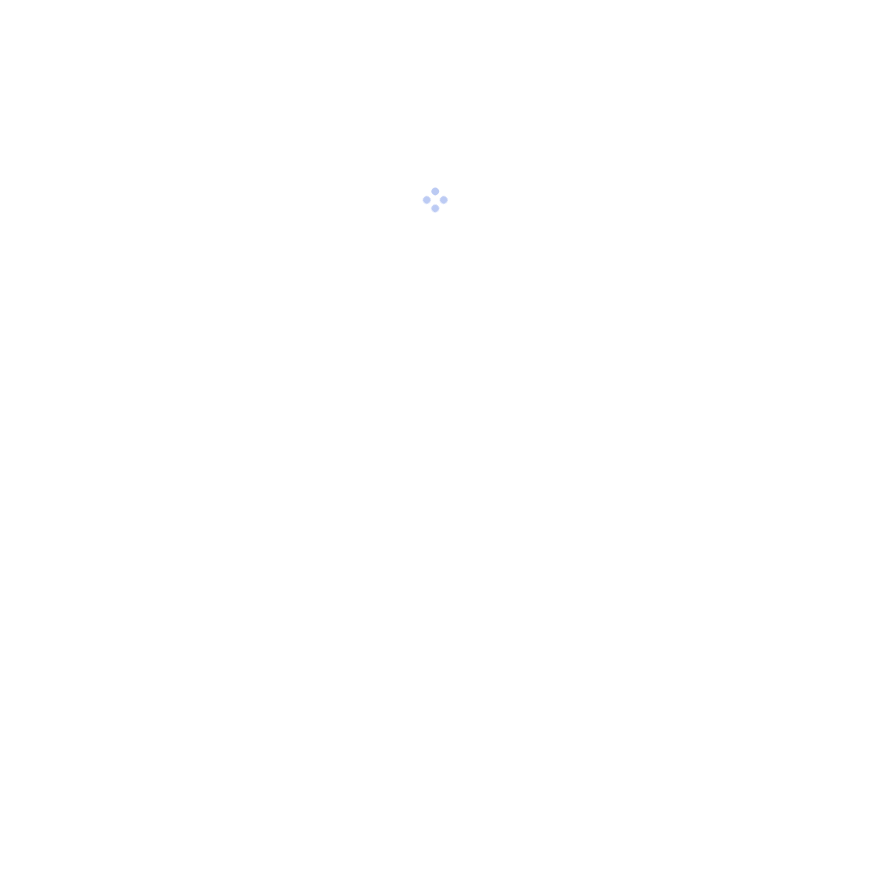 scroll, scrollTop: 0, scrollLeft: 0, axis: both 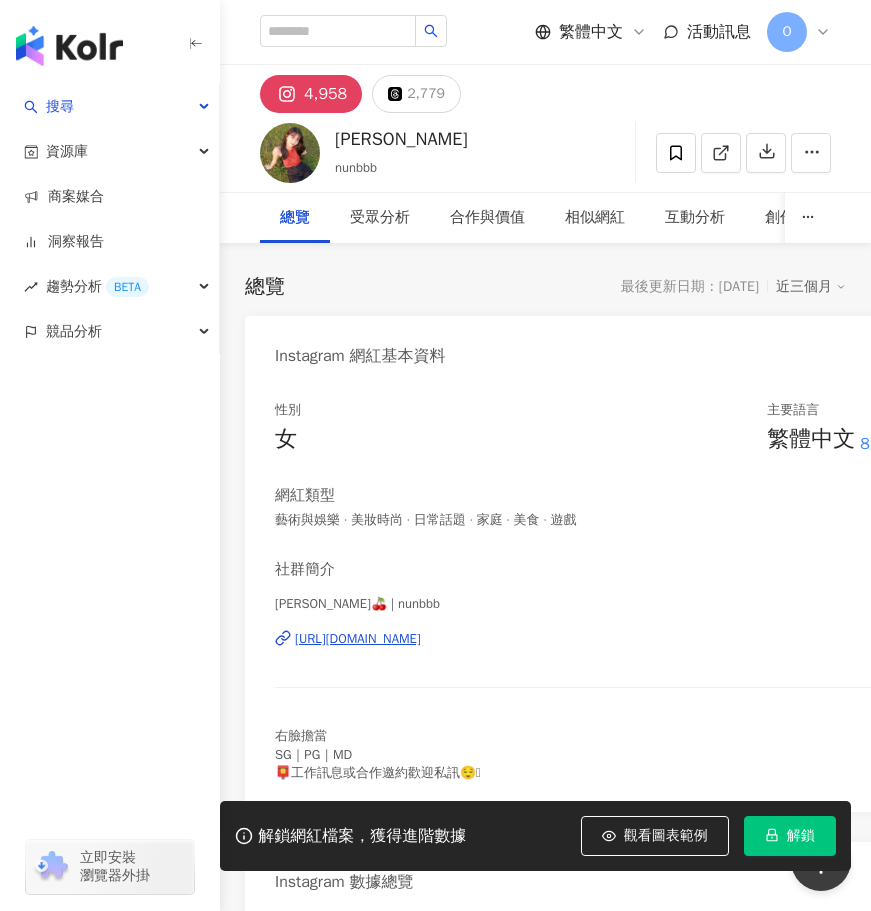 click on "[URL][DOMAIN_NAME]" at bounding box center (358, 639) 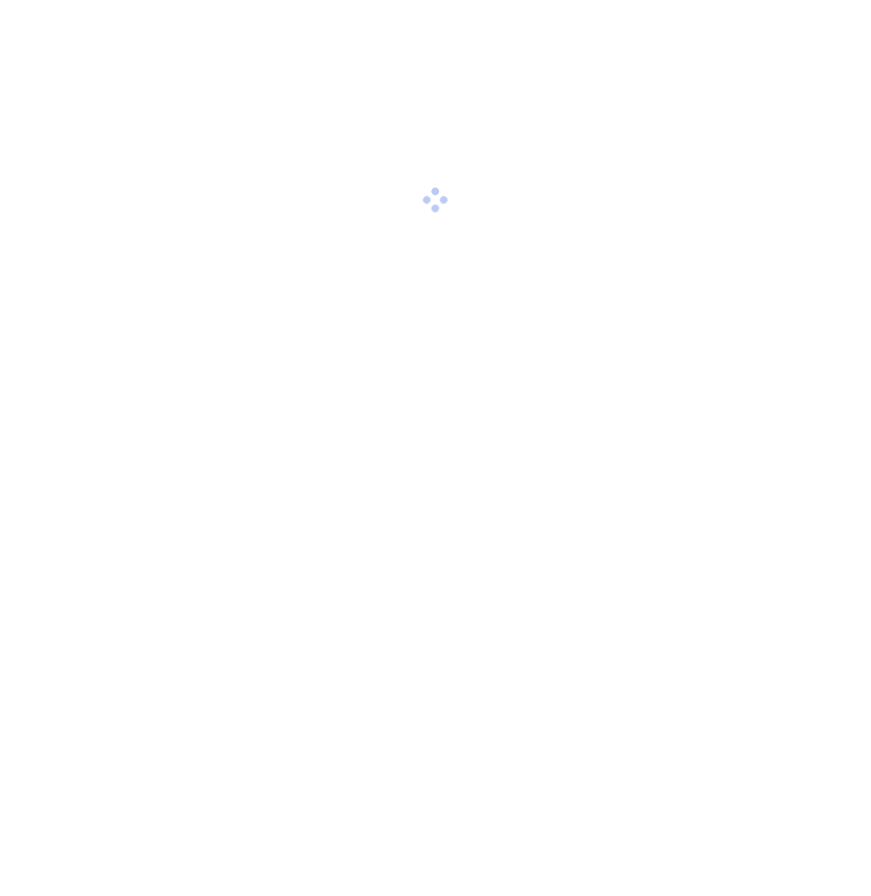scroll, scrollTop: 0, scrollLeft: 0, axis: both 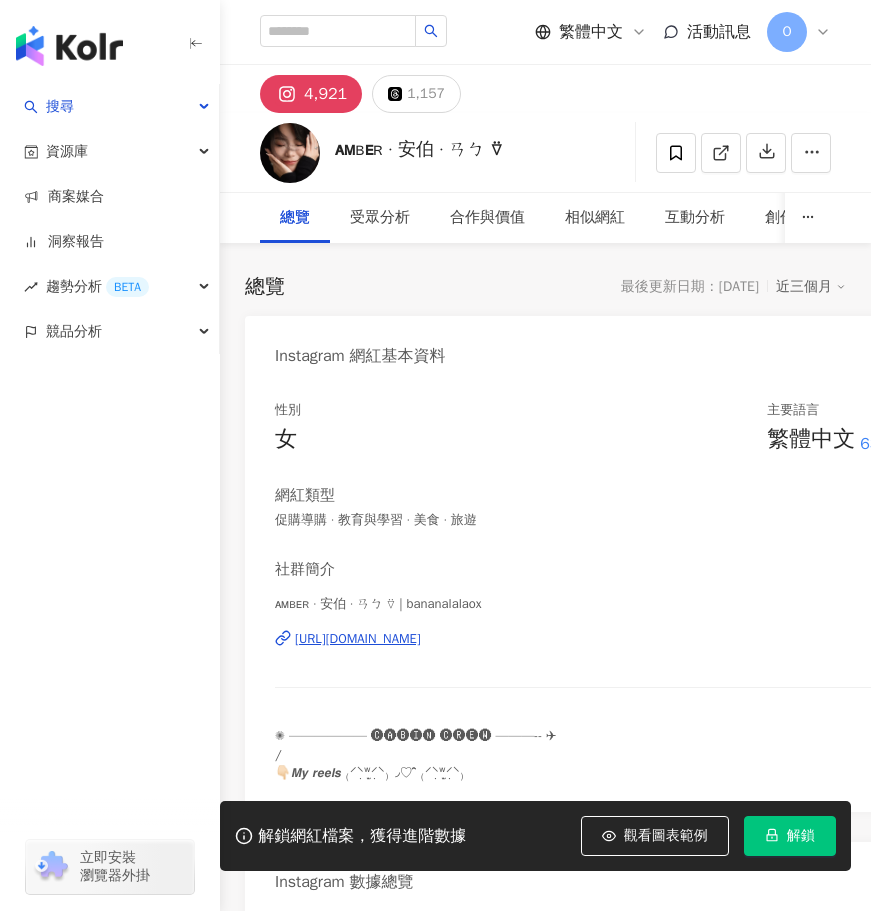 click on "[URL][DOMAIN_NAME]" at bounding box center [358, 639] 